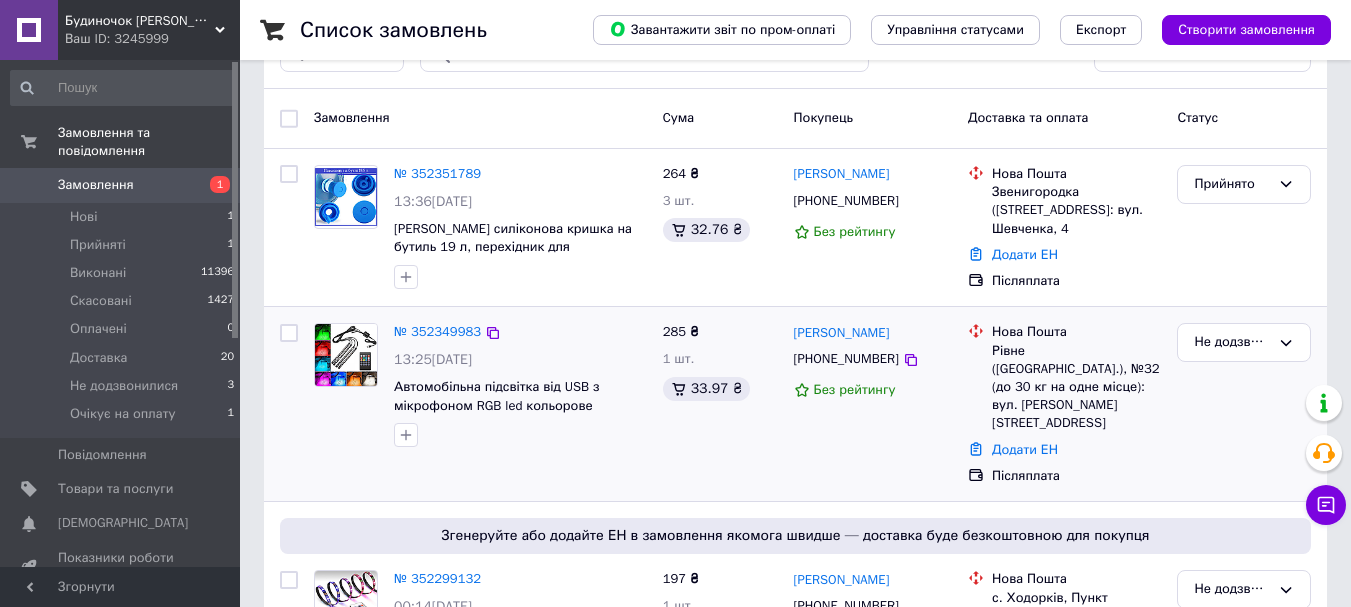 scroll, scrollTop: 300, scrollLeft: 0, axis: vertical 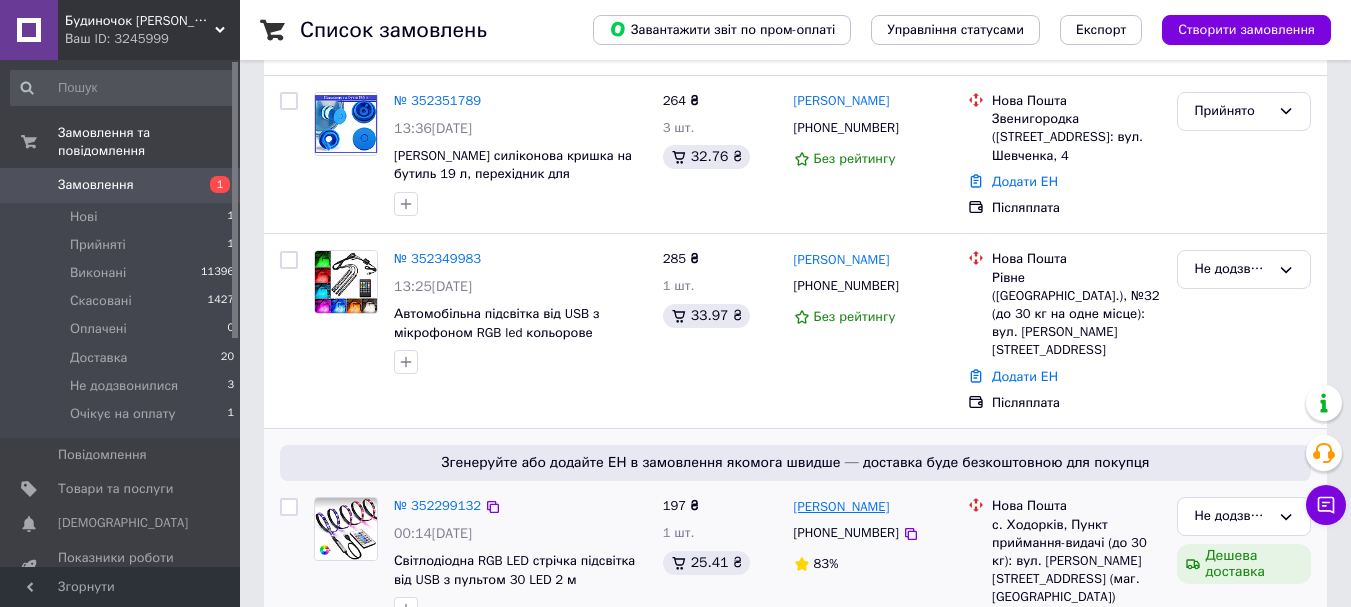 click on "[PERSON_NAME]" at bounding box center (842, 507) 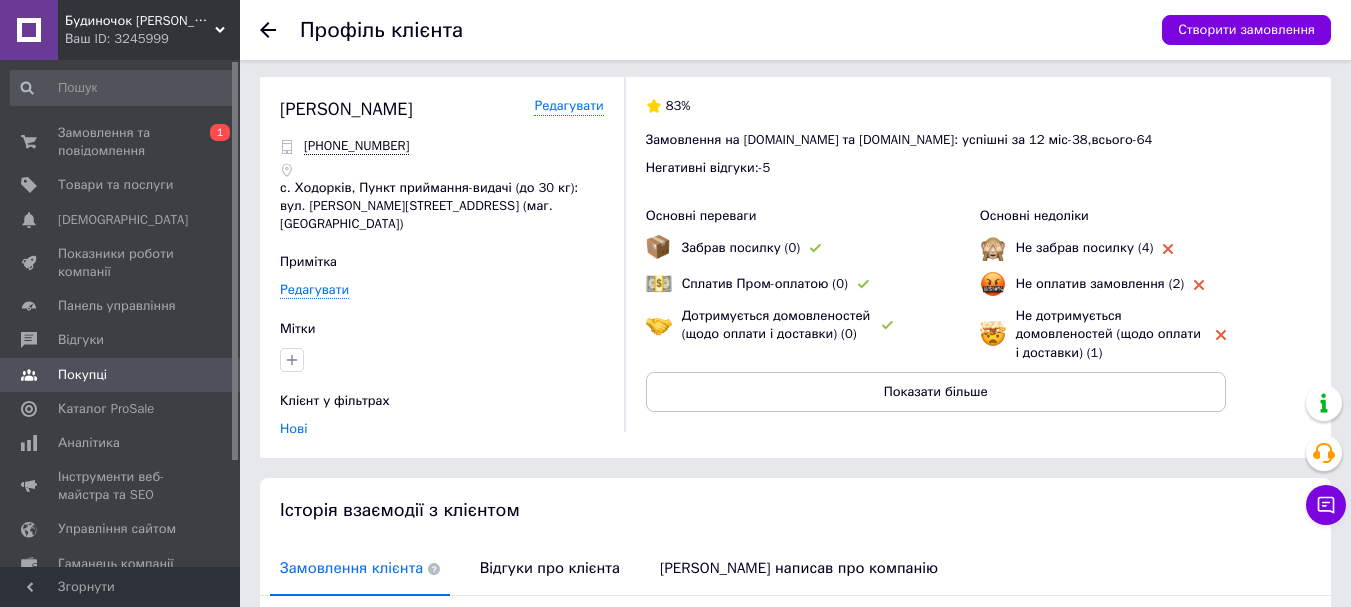 scroll, scrollTop: 0, scrollLeft: 0, axis: both 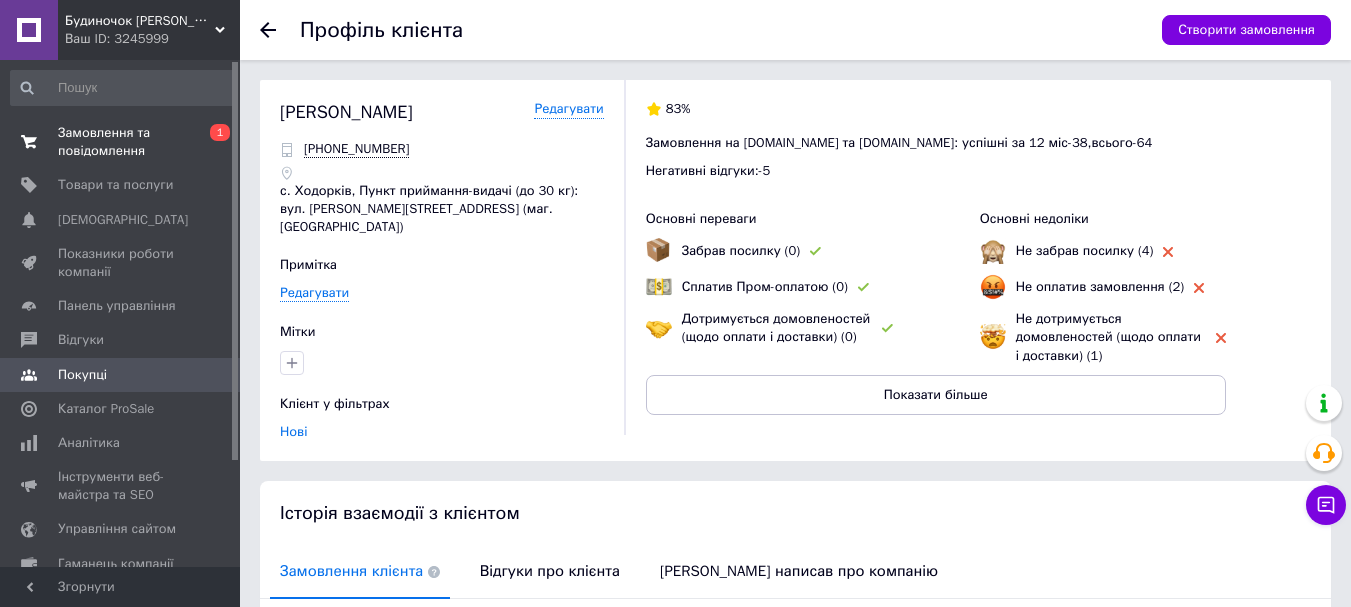 click on "Замовлення та повідомлення" at bounding box center [121, 142] 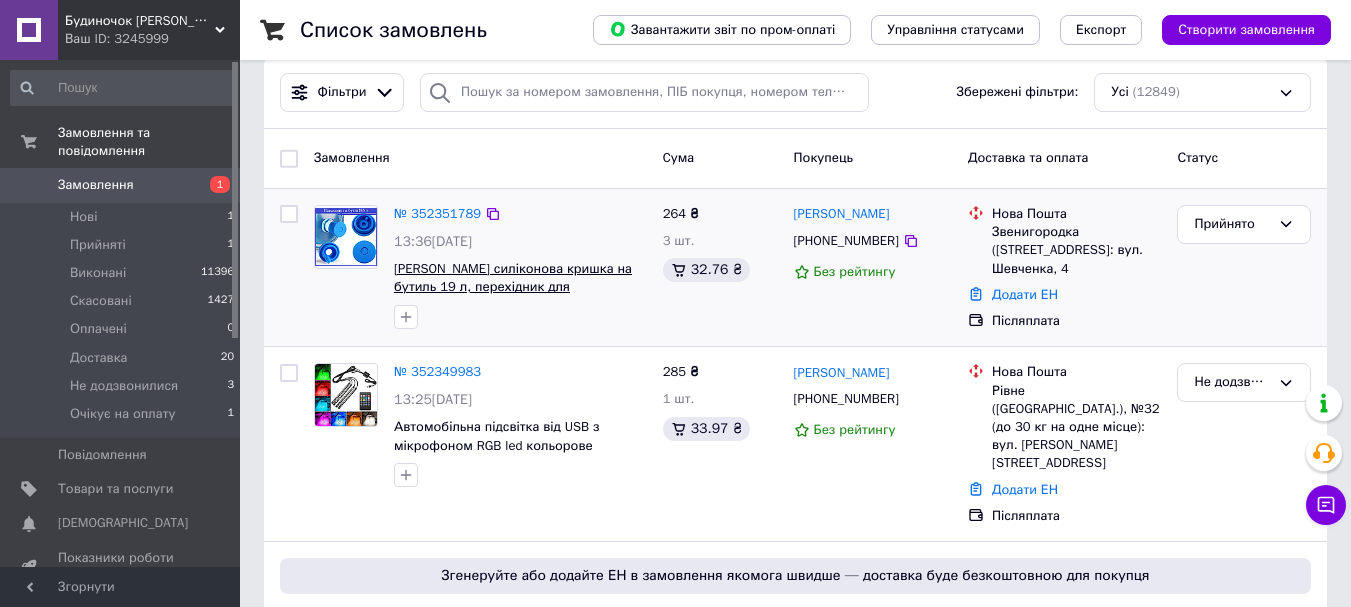 scroll, scrollTop: 0, scrollLeft: 0, axis: both 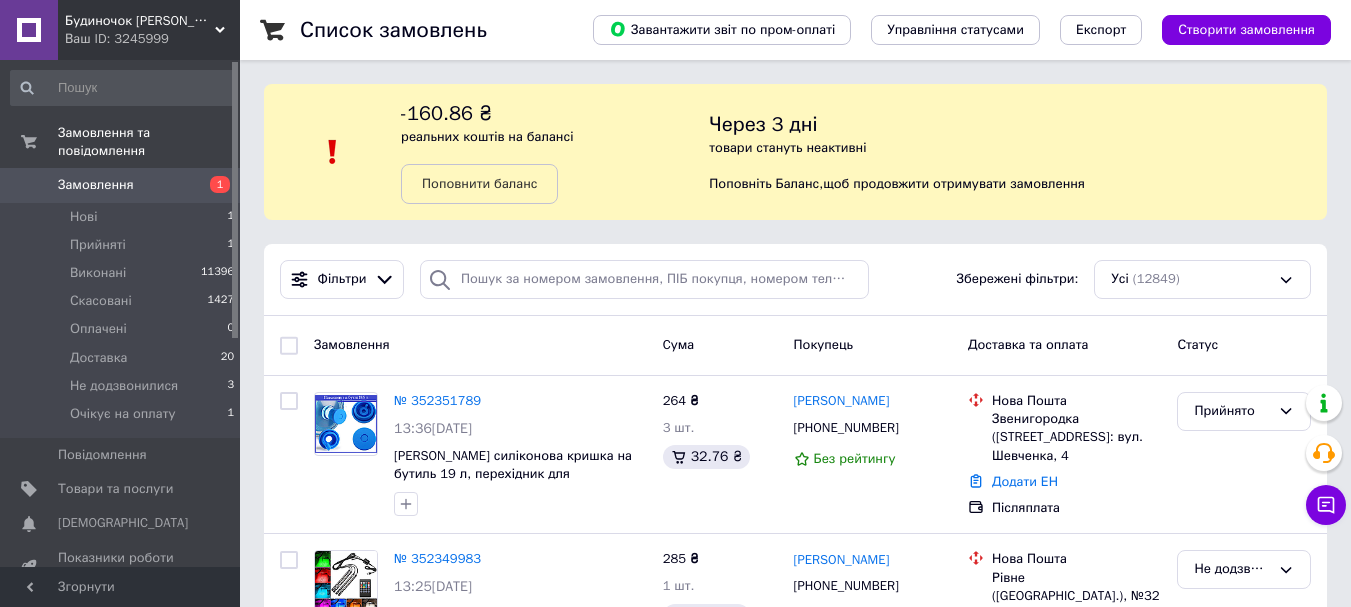 click on "Замовлення" at bounding box center (96, 185) 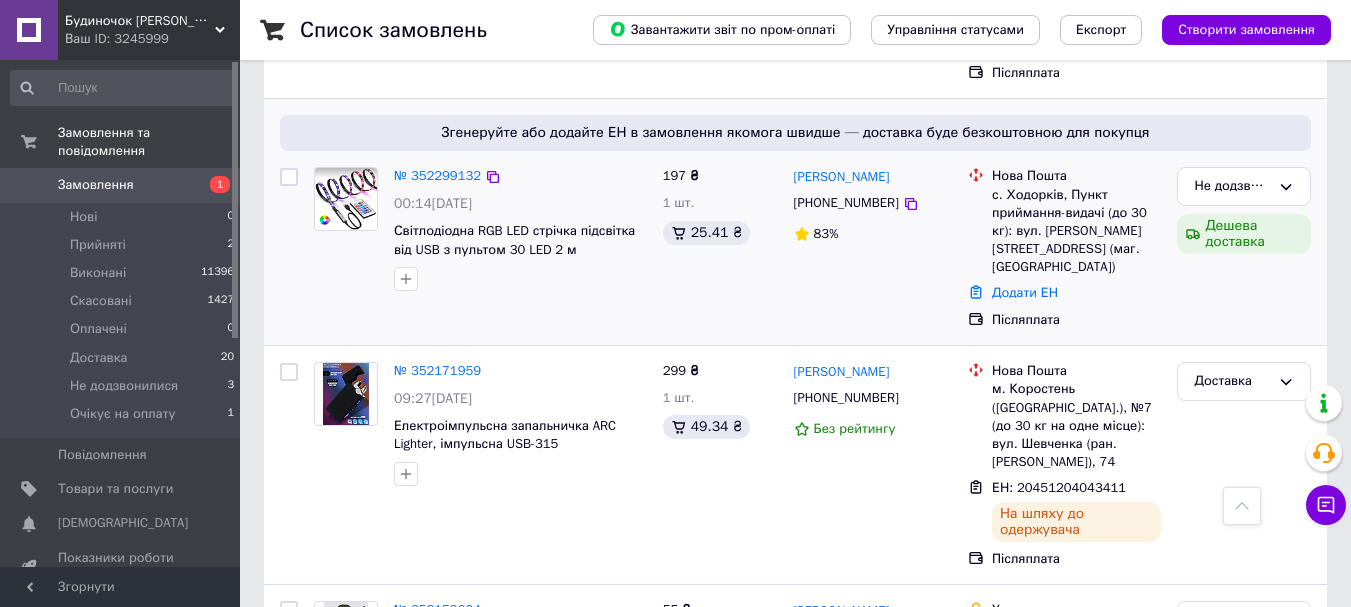 scroll, scrollTop: 800, scrollLeft: 0, axis: vertical 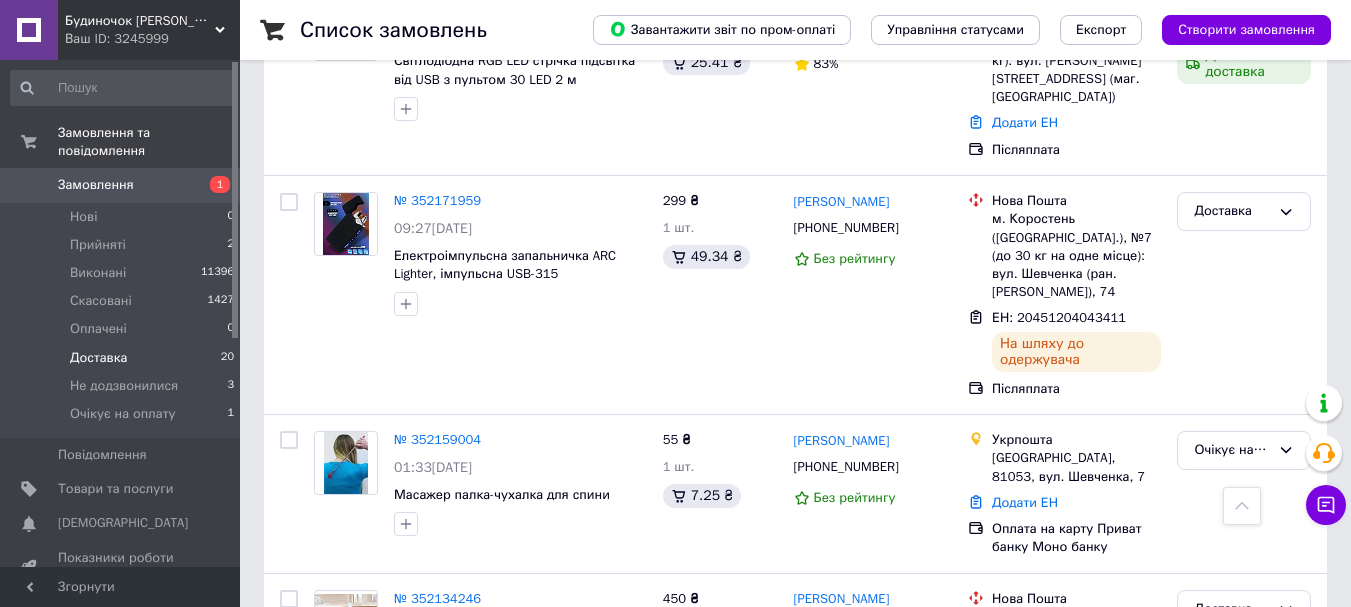 click on "Доставка" at bounding box center [98, 358] 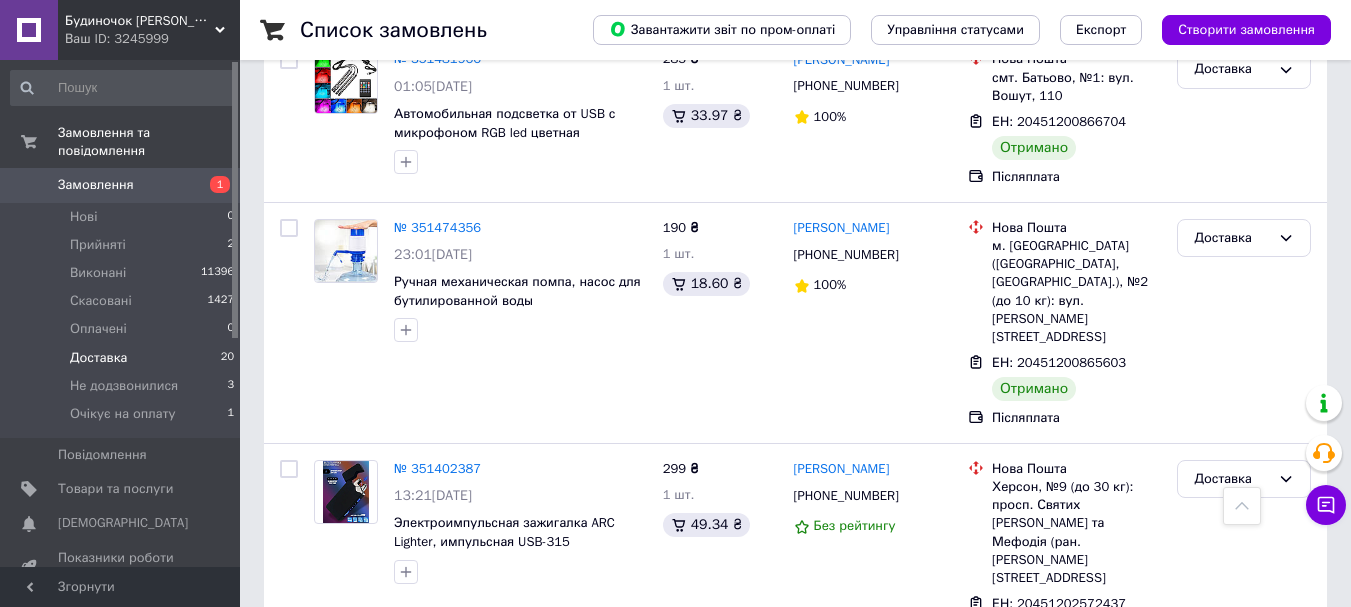 scroll, scrollTop: 3701, scrollLeft: 0, axis: vertical 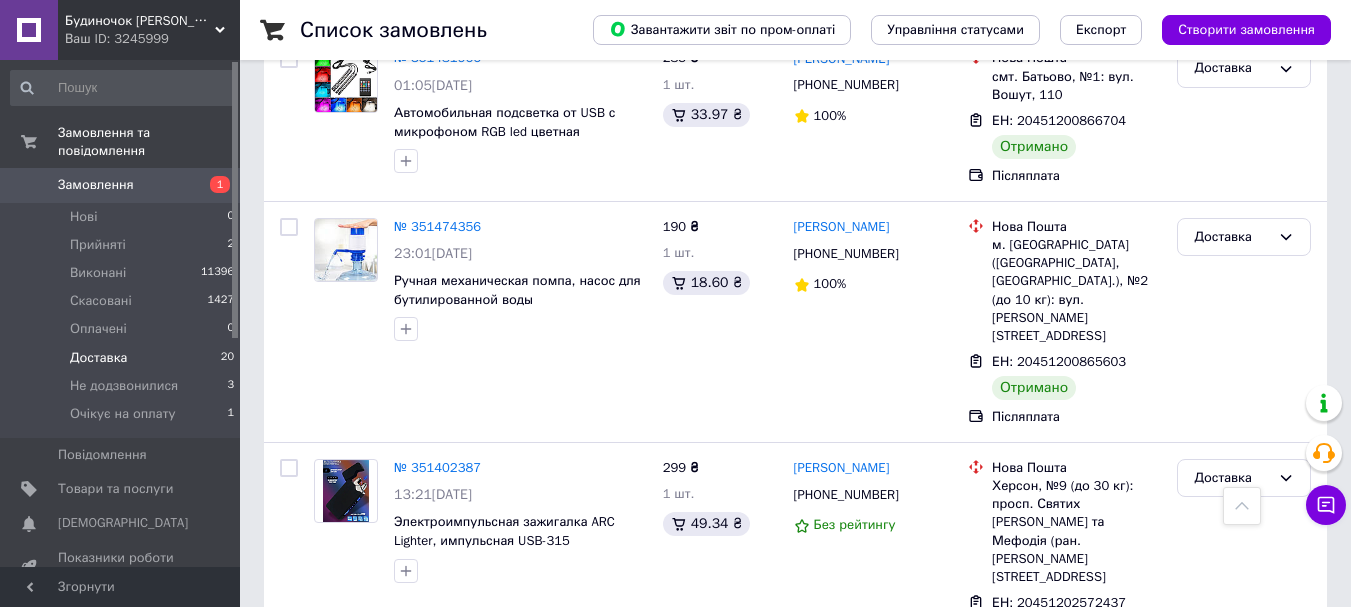 click on "Доставка" at bounding box center [1232, 719] 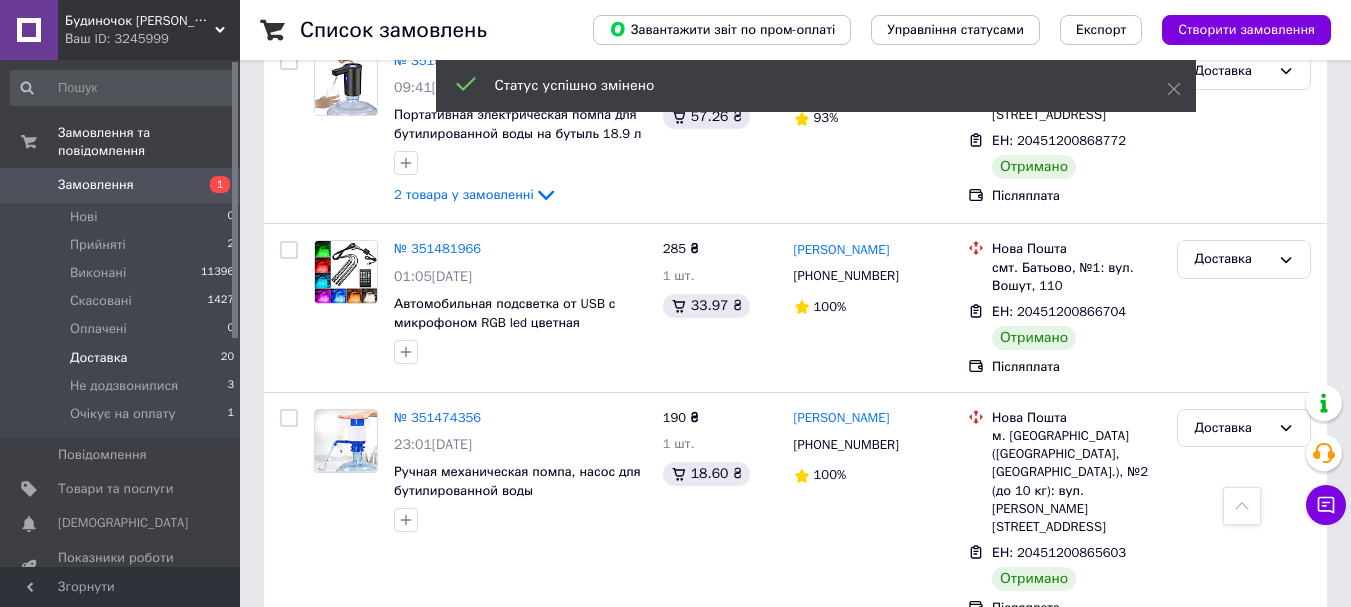 scroll, scrollTop: 3501, scrollLeft: 0, axis: vertical 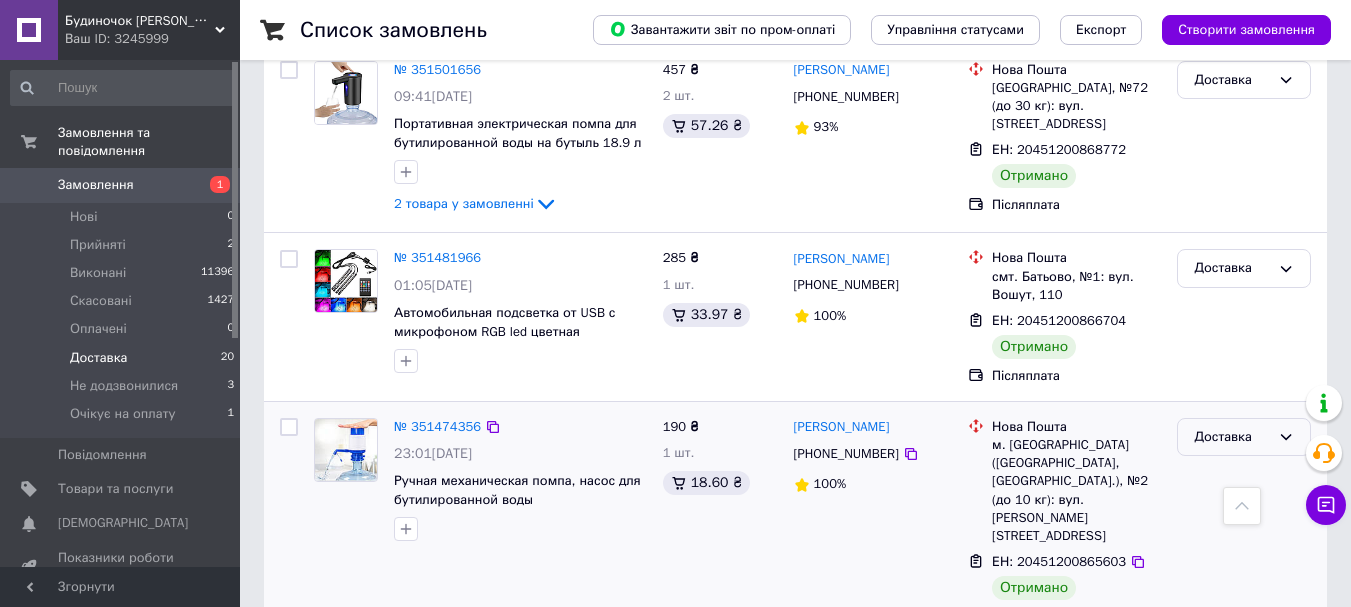 click on "Доставка" at bounding box center (1244, 437) 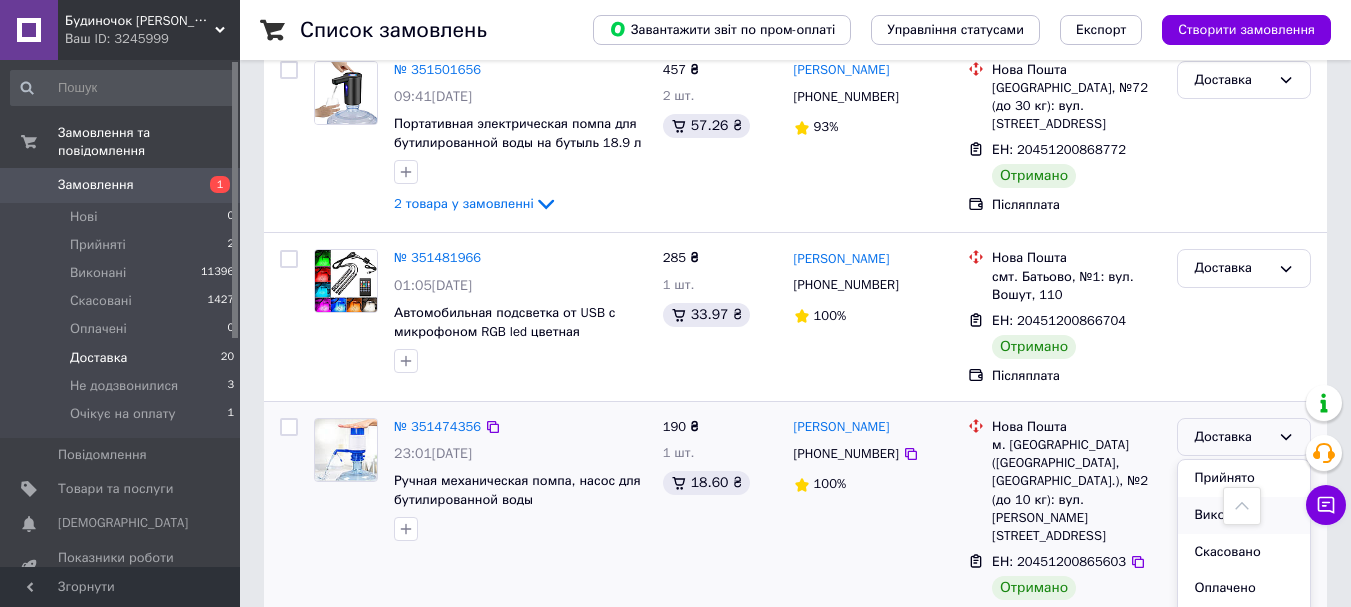 click on "Виконано" at bounding box center (1244, 515) 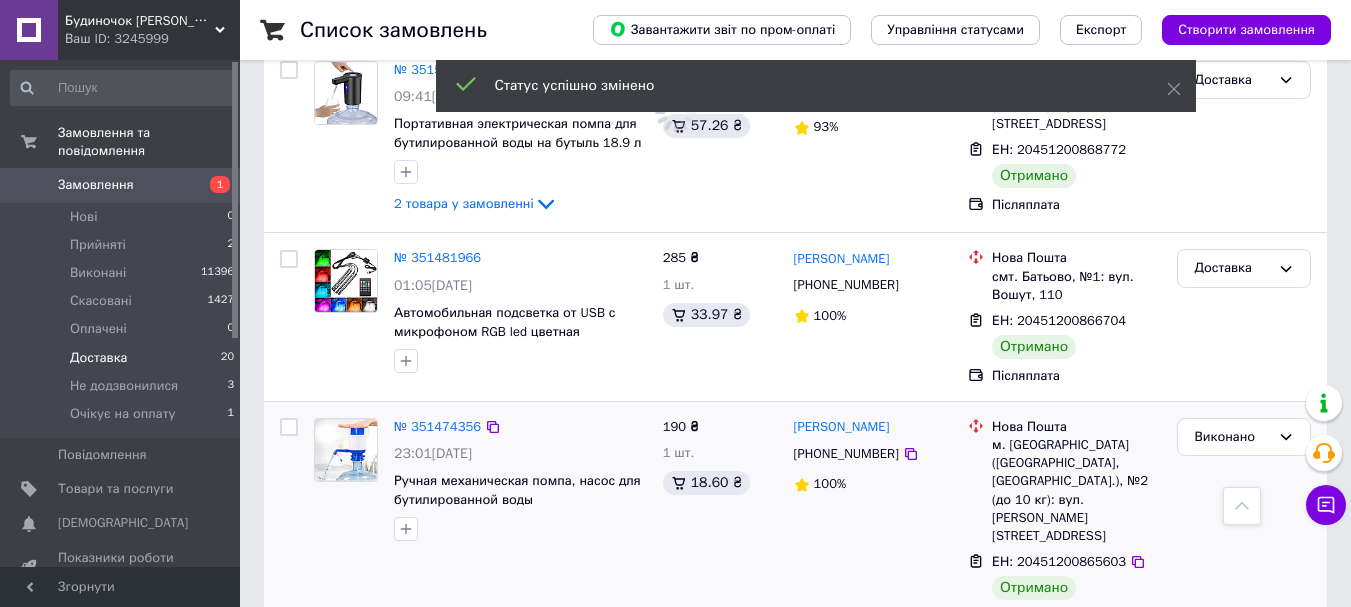 scroll, scrollTop: 3401, scrollLeft: 0, axis: vertical 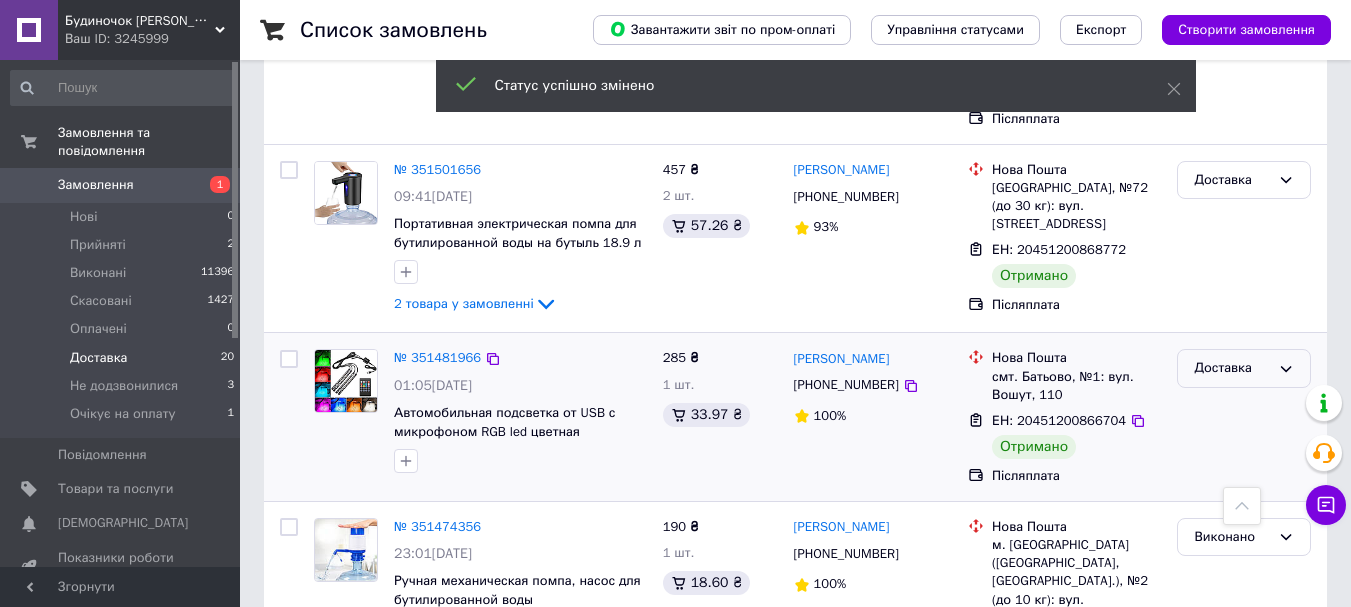click on "Доставка" at bounding box center [1232, 368] 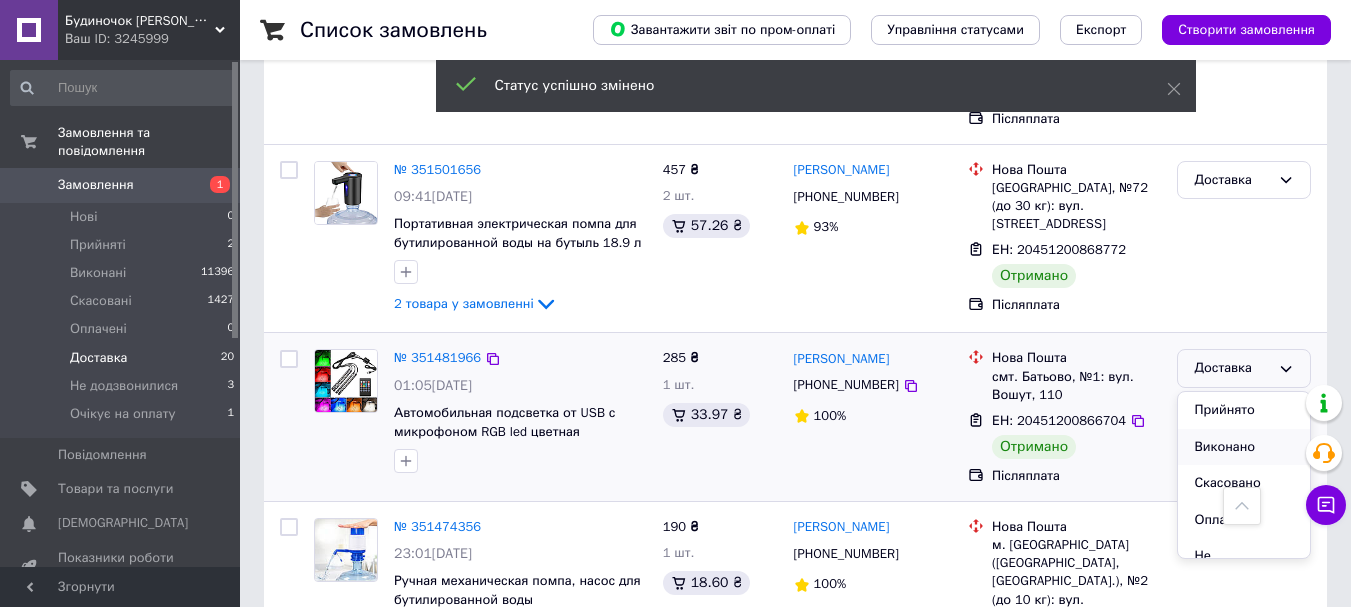 click on "Виконано" at bounding box center (1244, 447) 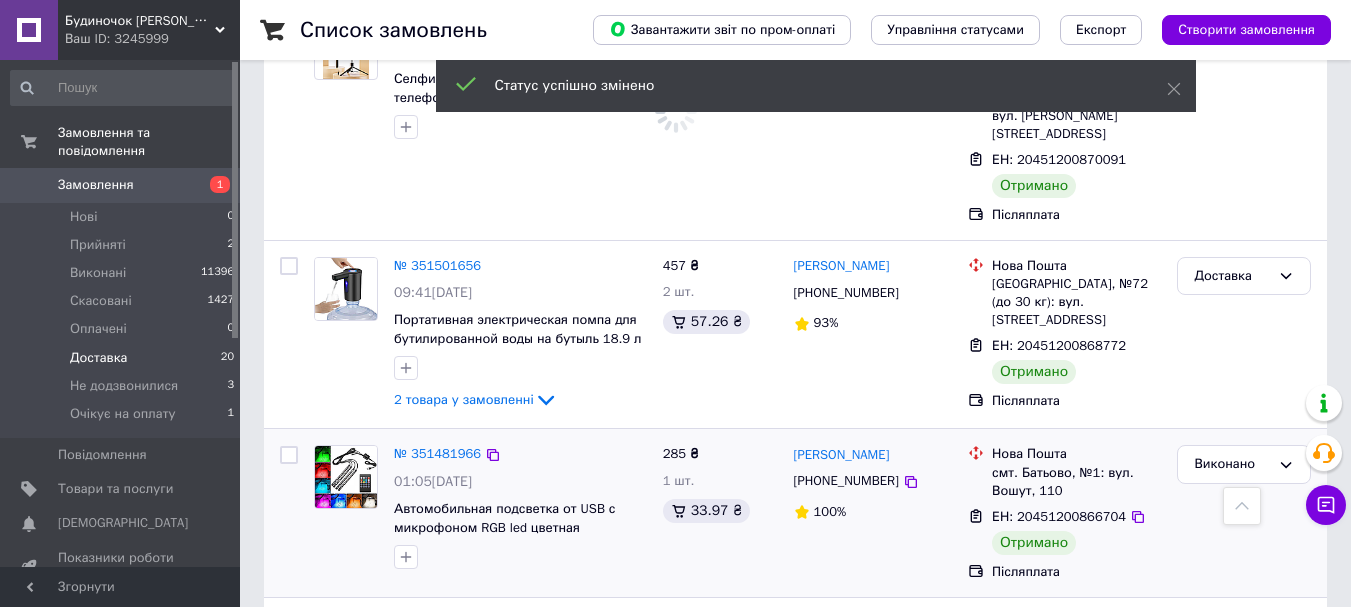 scroll, scrollTop: 3201, scrollLeft: 0, axis: vertical 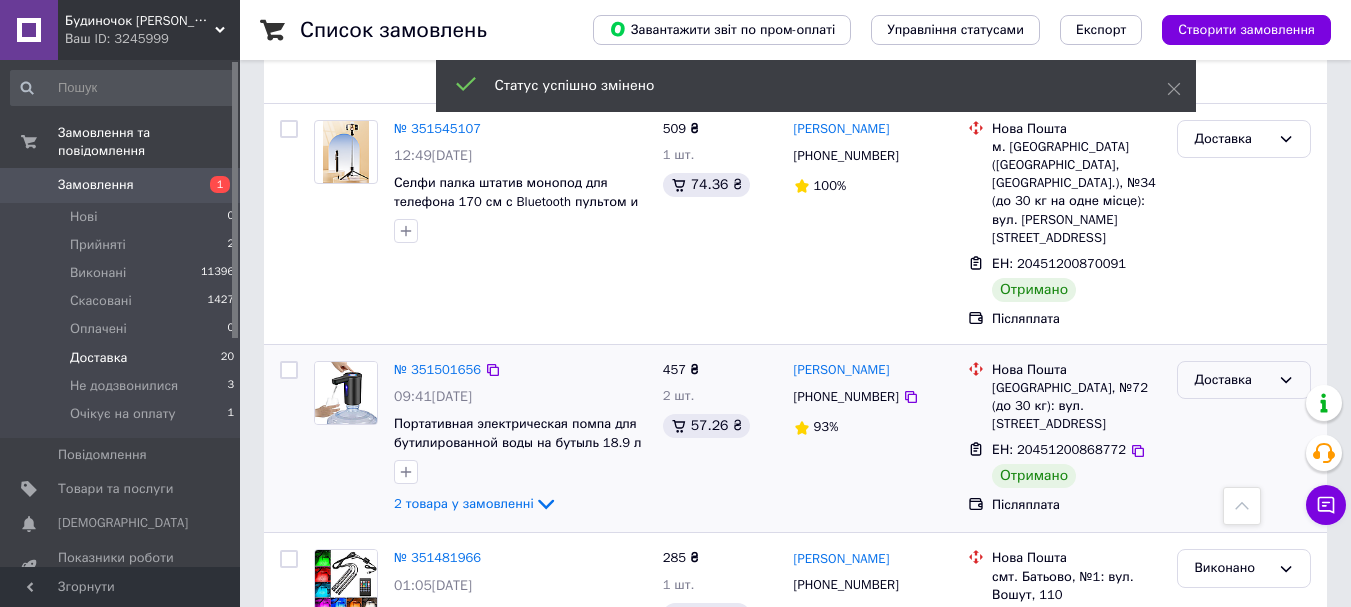 click on "Доставка" at bounding box center [1232, 380] 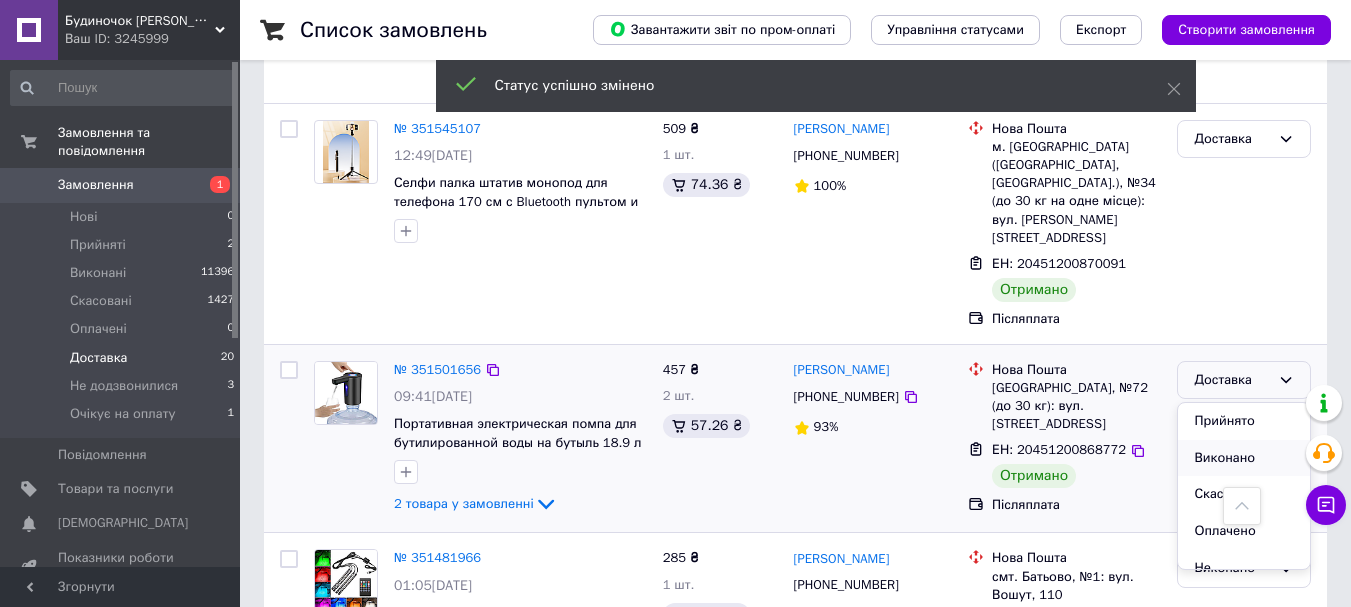 click on "Виконано" at bounding box center (1244, 458) 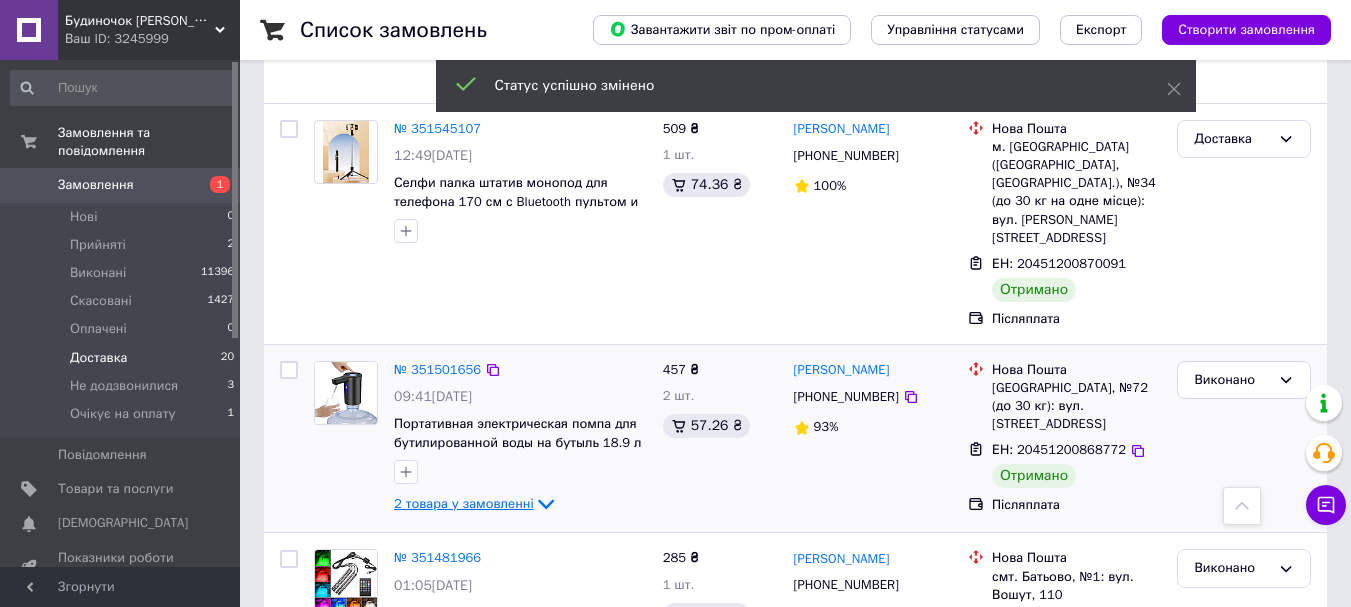 click 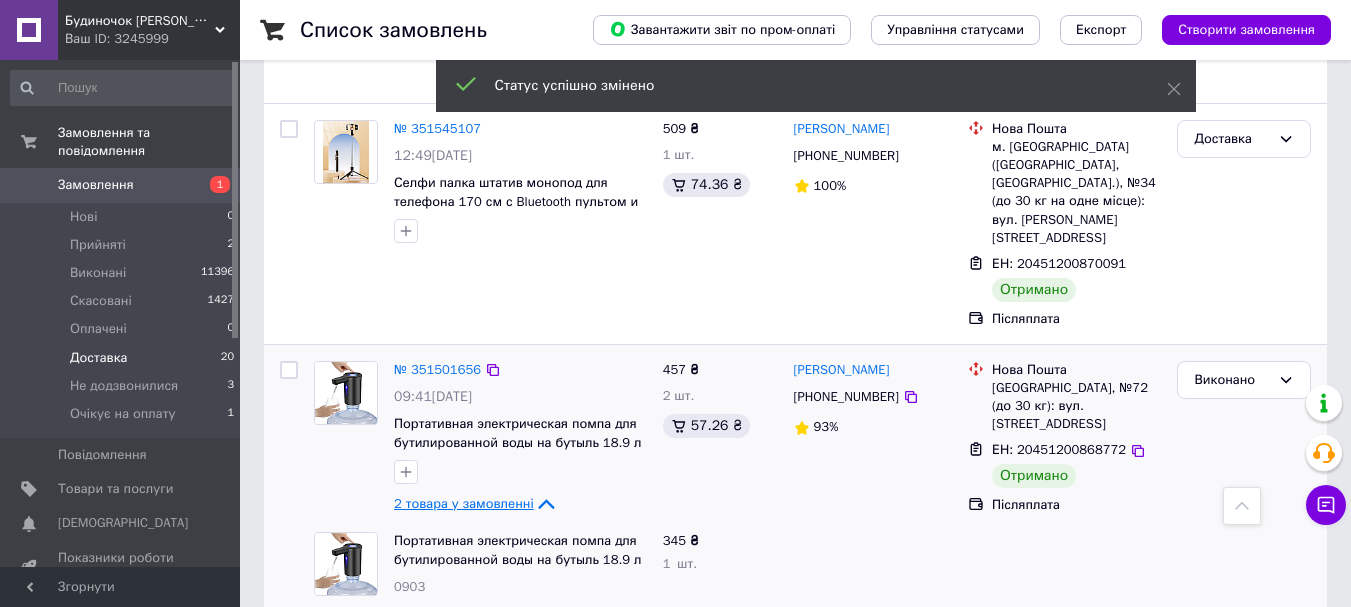 click 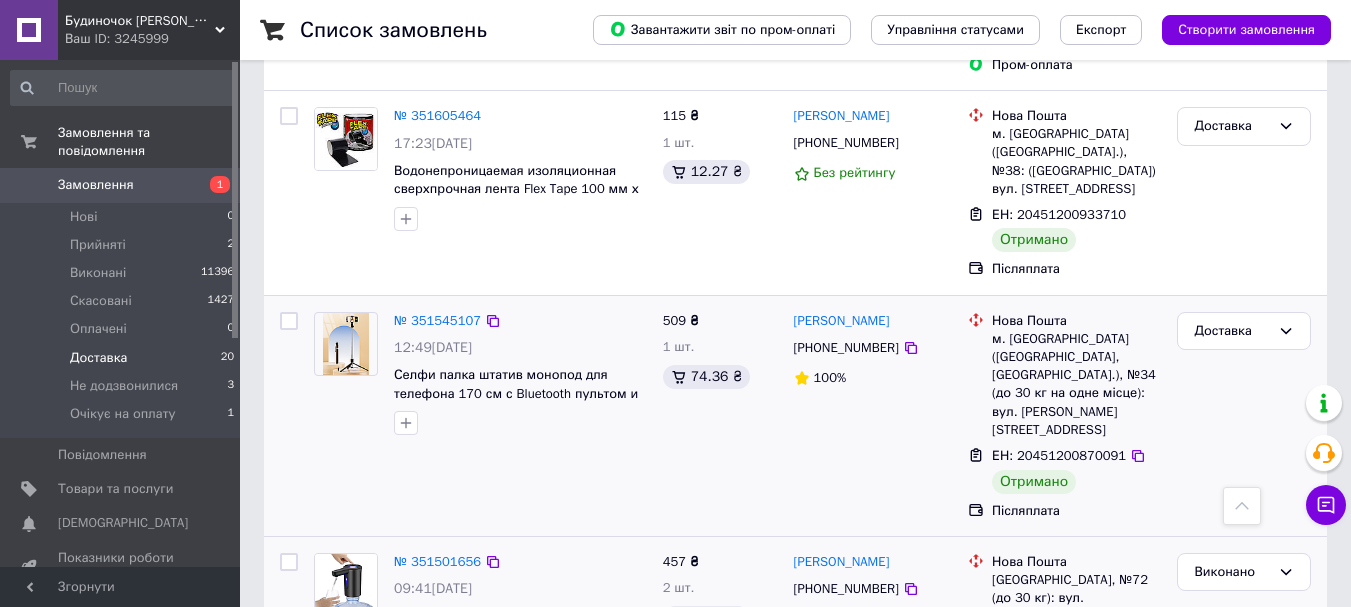 scroll, scrollTop: 3001, scrollLeft: 0, axis: vertical 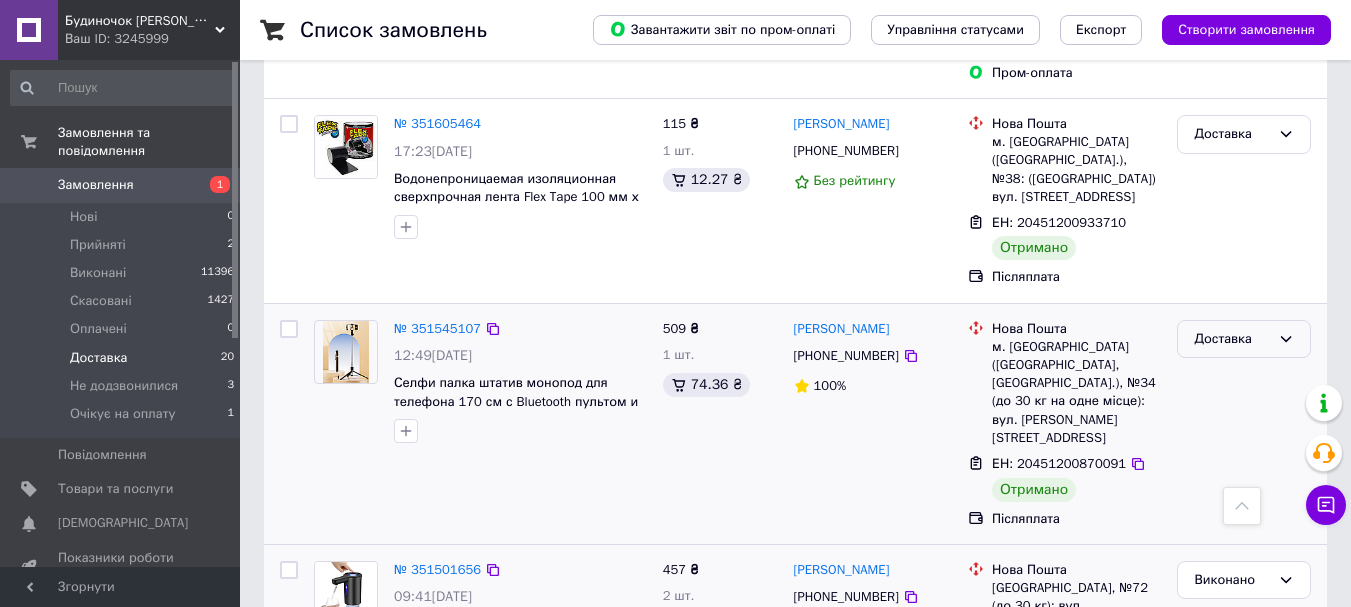 click on "Доставка" at bounding box center (1232, 339) 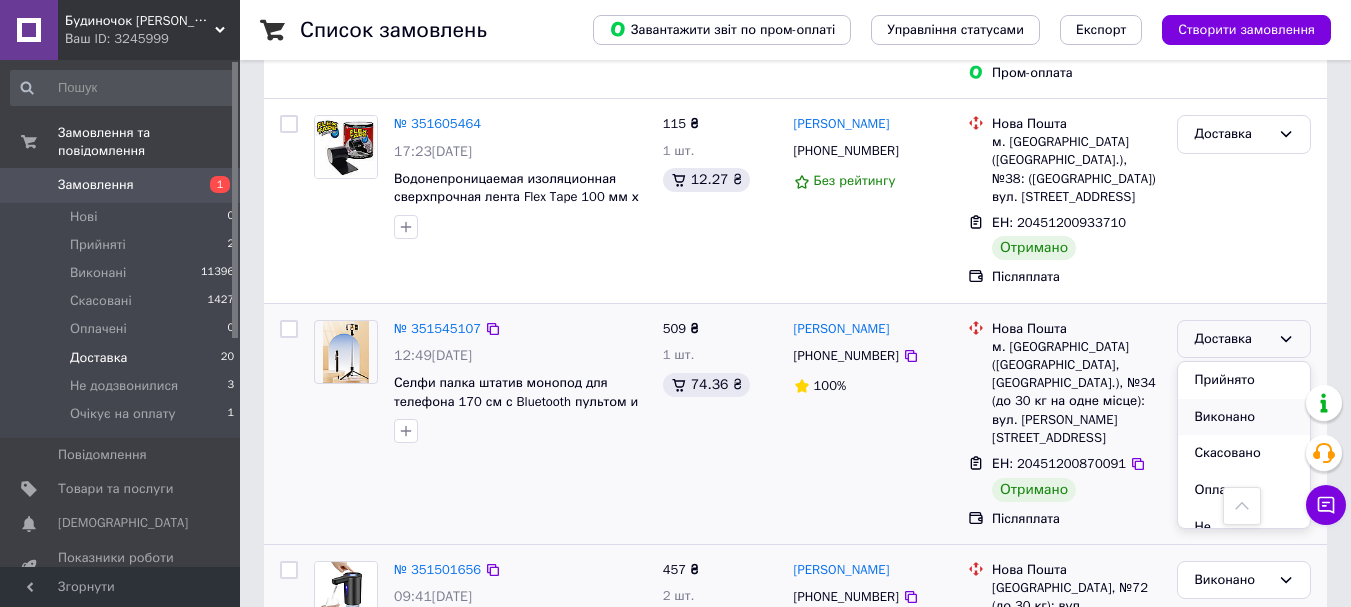 click on "Виконано" at bounding box center [1244, 417] 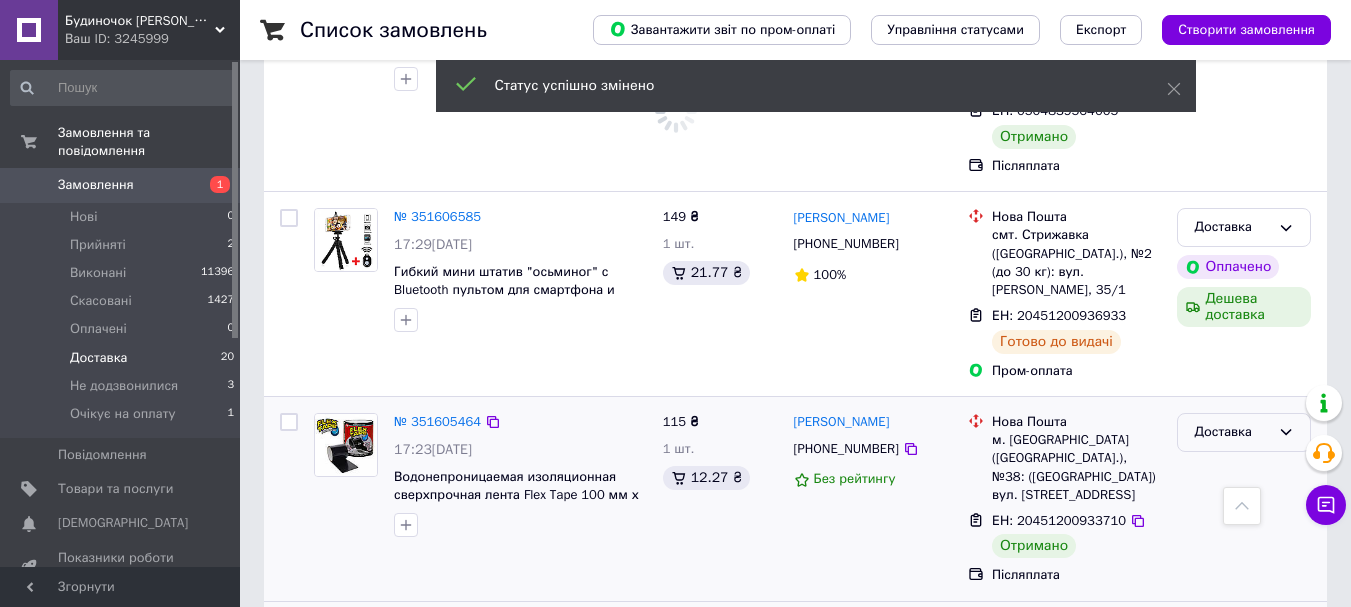 scroll, scrollTop: 2701, scrollLeft: 0, axis: vertical 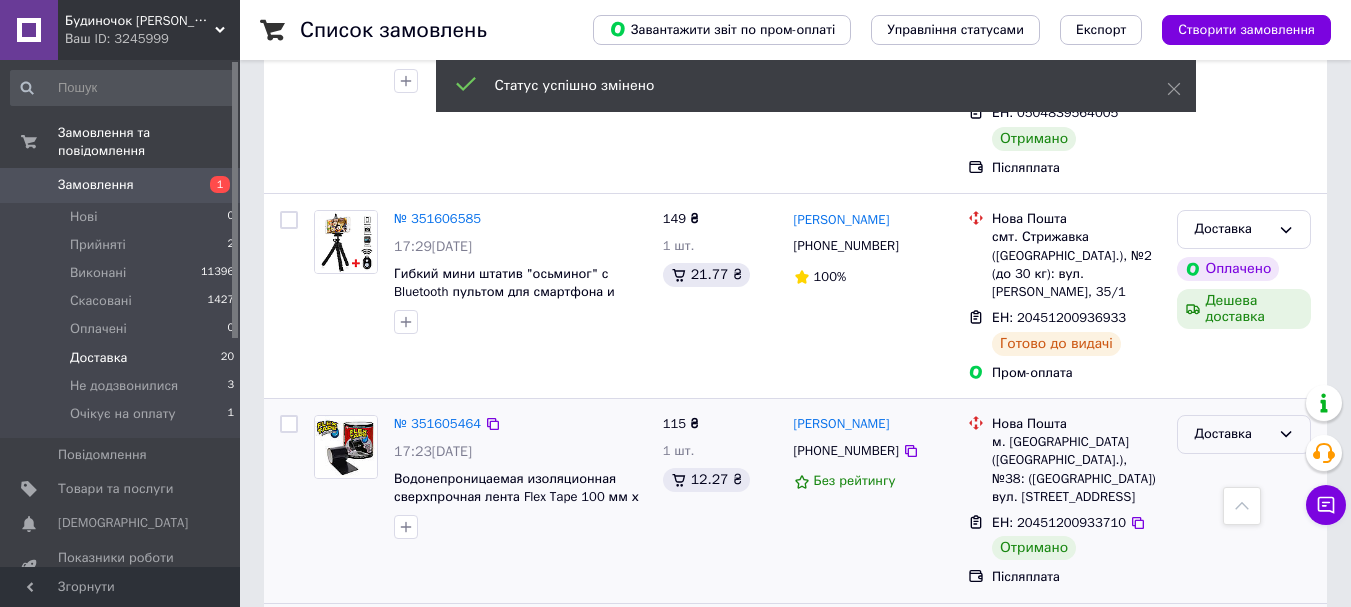 click on "Доставка" at bounding box center [1232, 434] 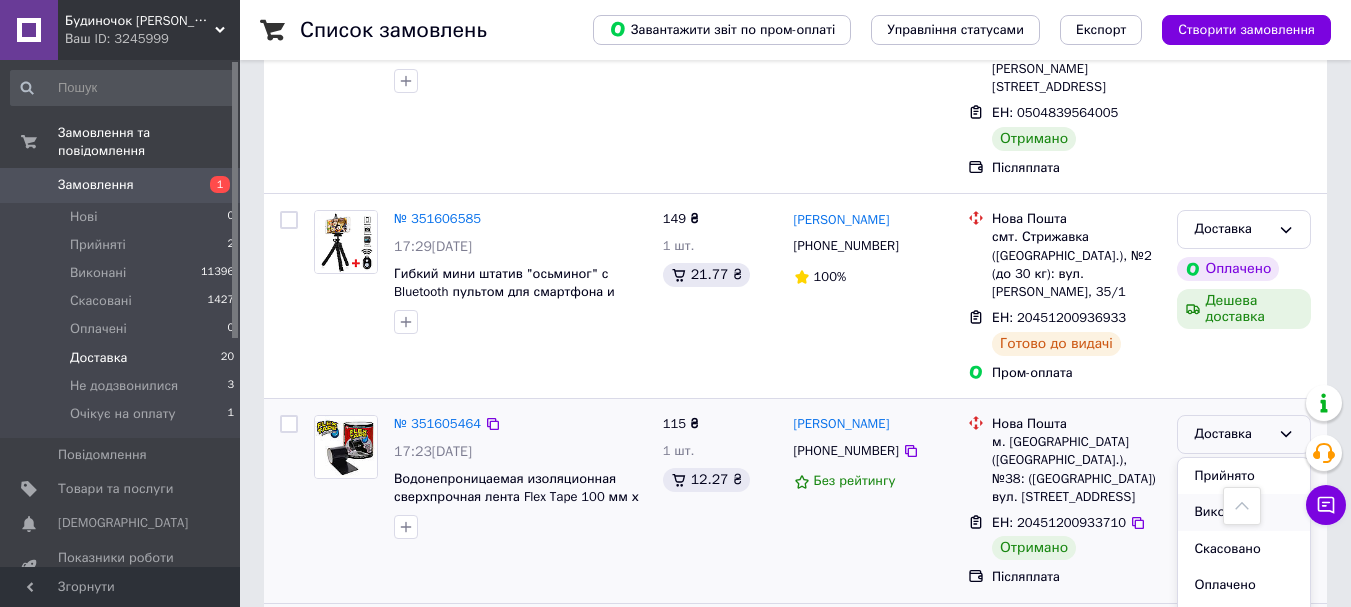click on "Виконано" at bounding box center (1244, 512) 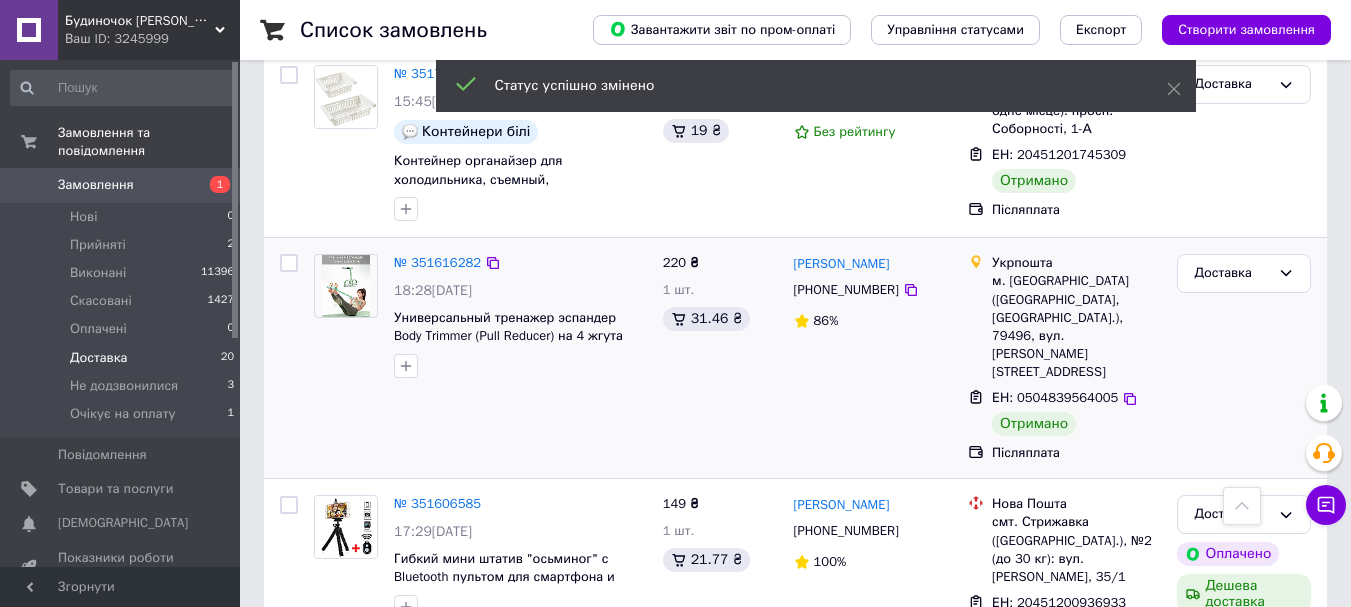 scroll, scrollTop: 2301, scrollLeft: 0, axis: vertical 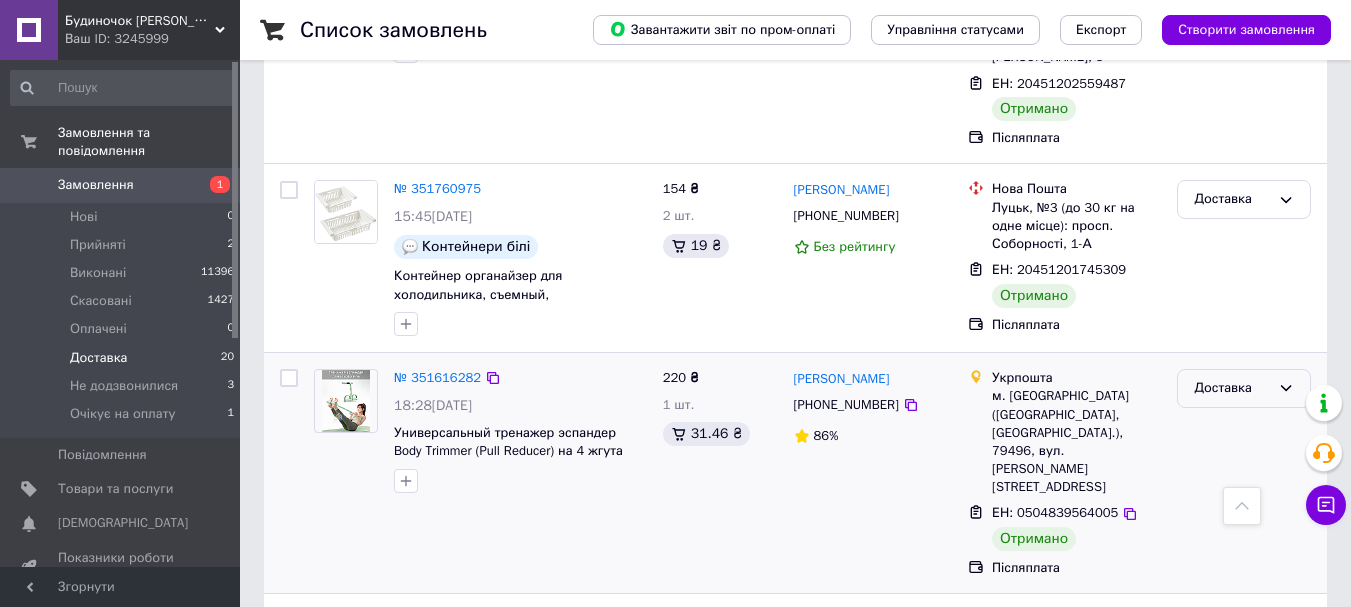 click on "Доставка" at bounding box center (1232, 388) 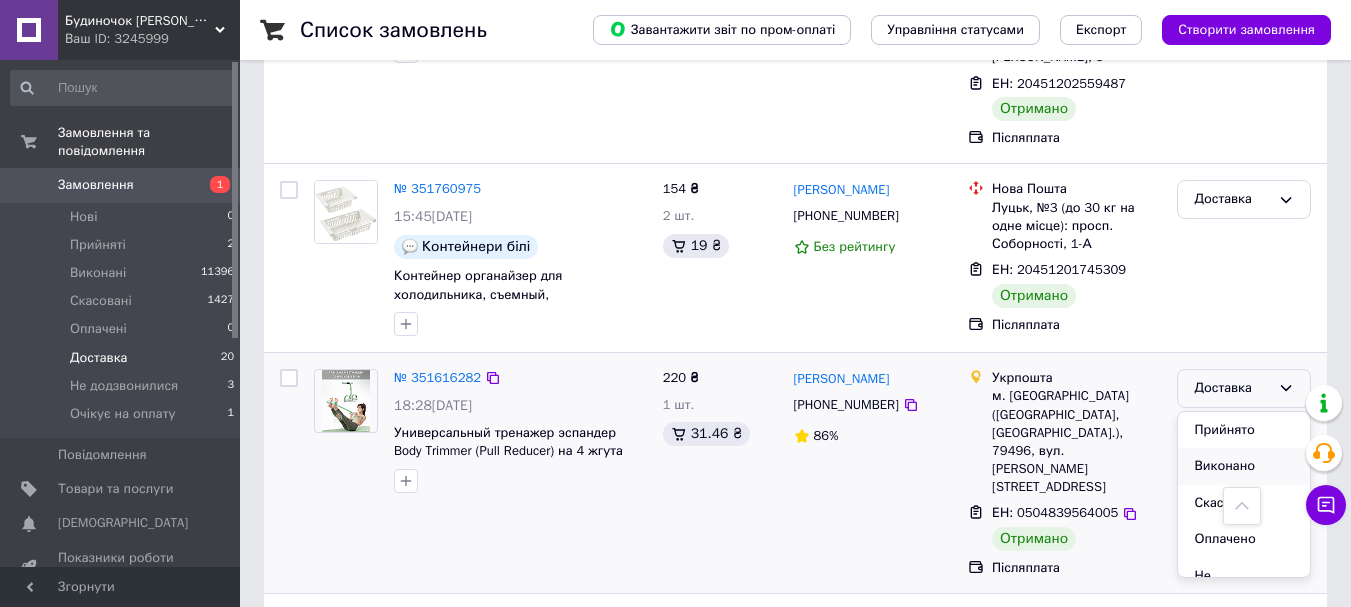 click on "Виконано" at bounding box center (1244, 466) 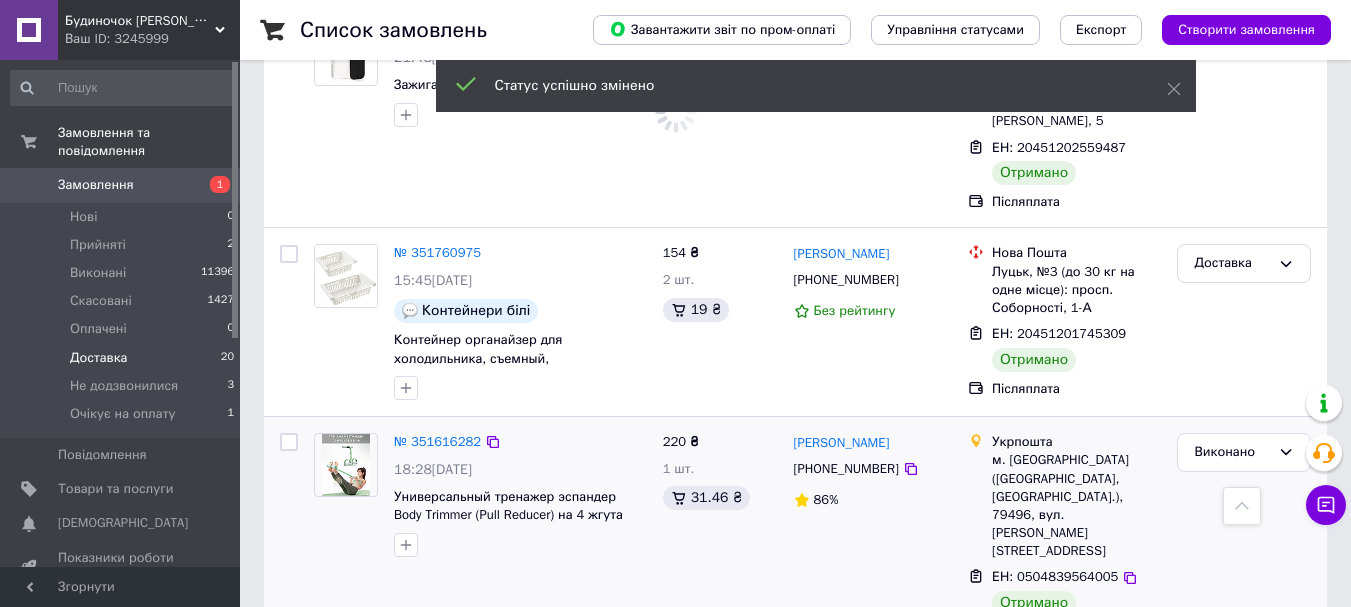scroll, scrollTop: 2201, scrollLeft: 0, axis: vertical 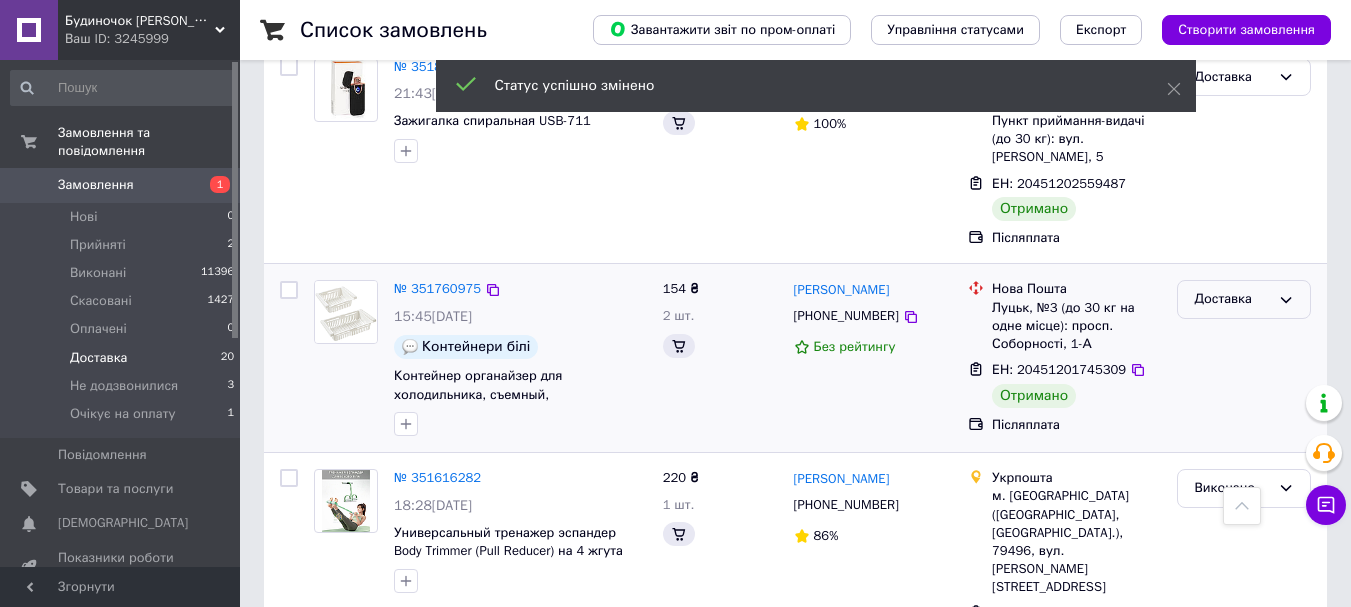 click on "Доставка" at bounding box center [1232, 299] 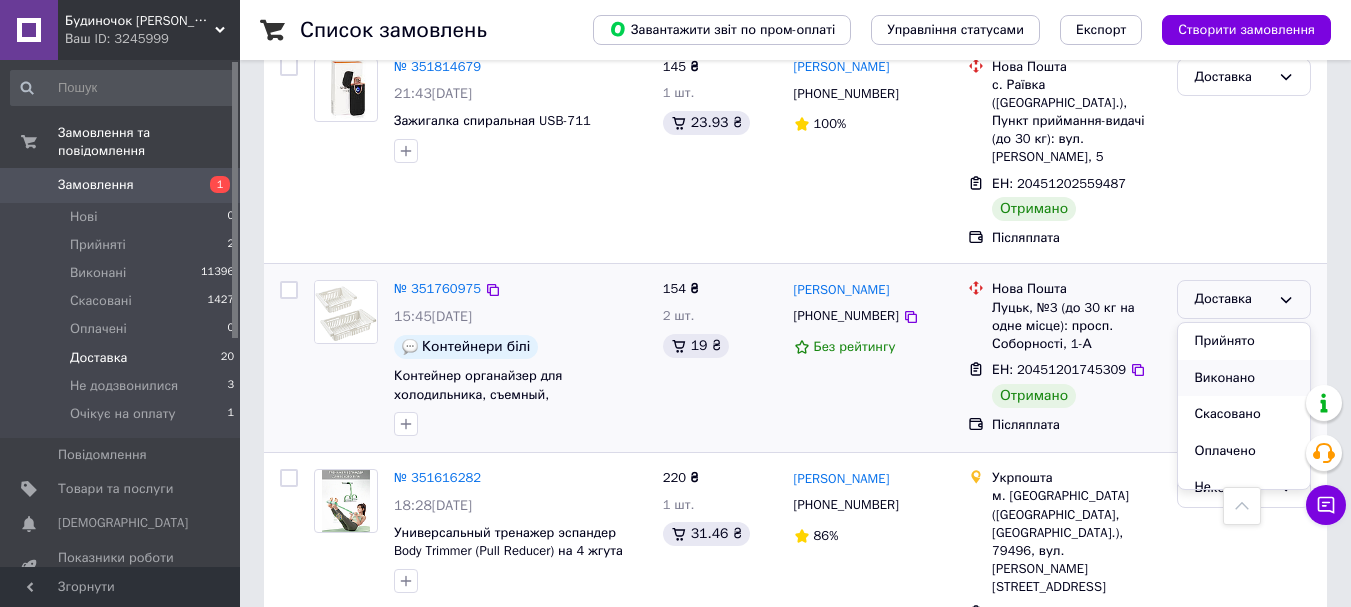 click on "Виконано" at bounding box center (1244, 378) 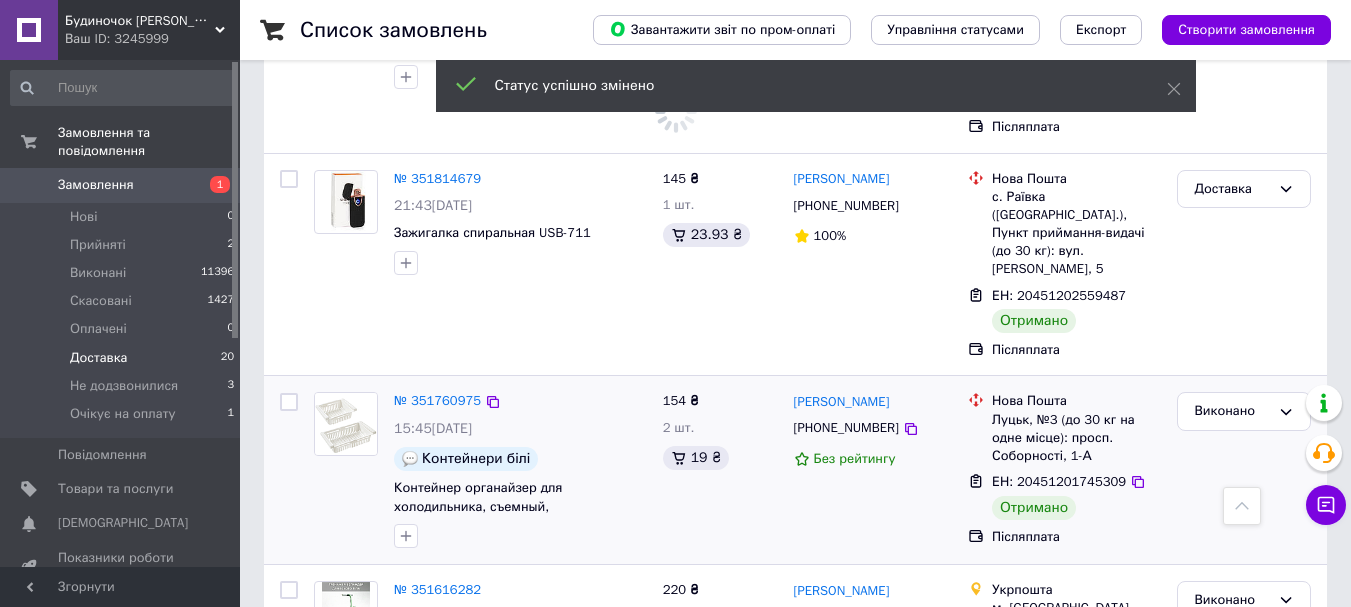 scroll, scrollTop: 2001, scrollLeft: 0, axis: vertical 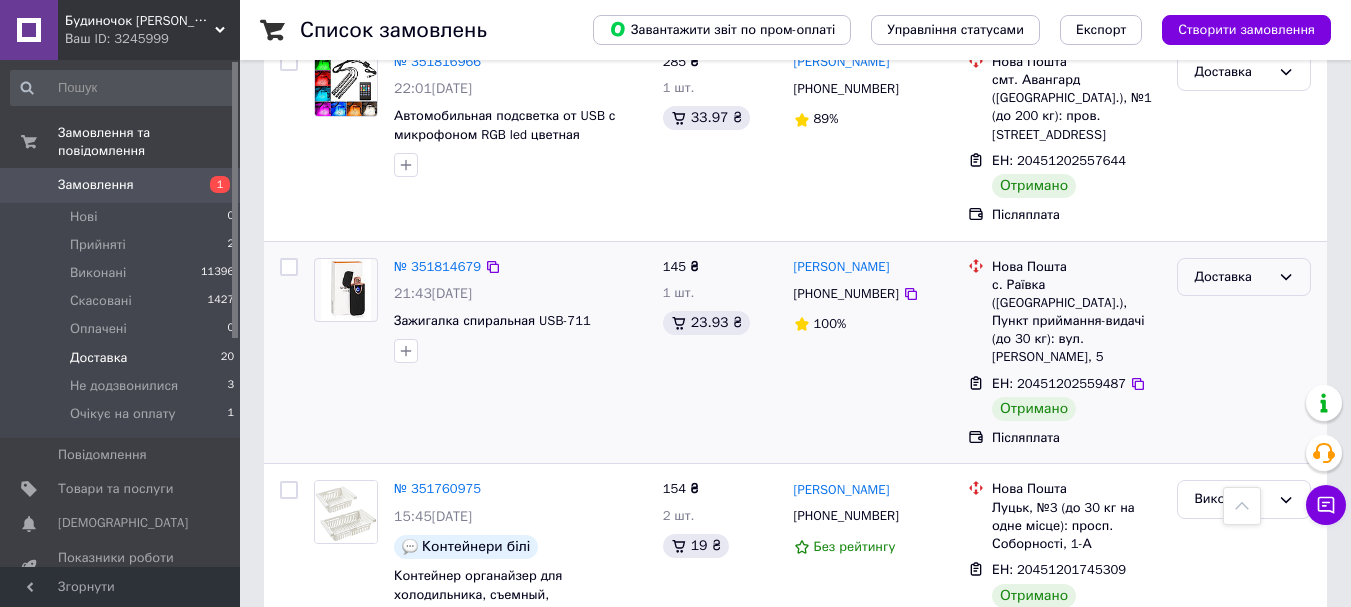 click on "Доставка" at bounding box center [1232, 277] 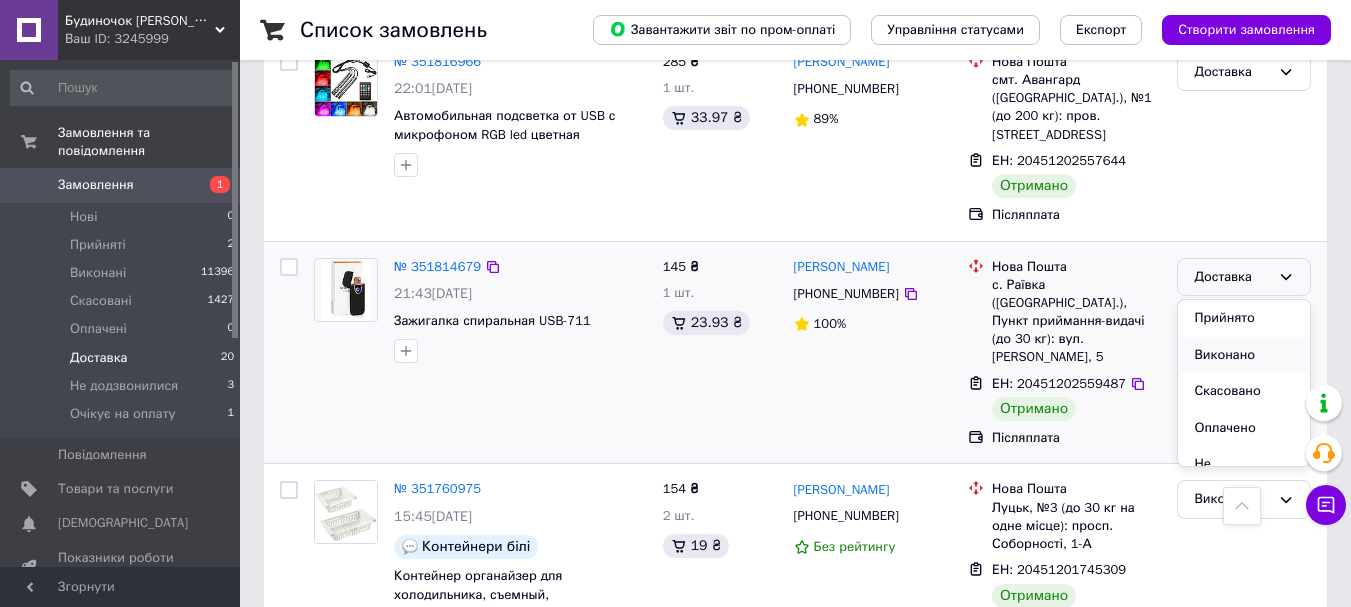 click on "Виконано" at bounding box center [1244, 355] 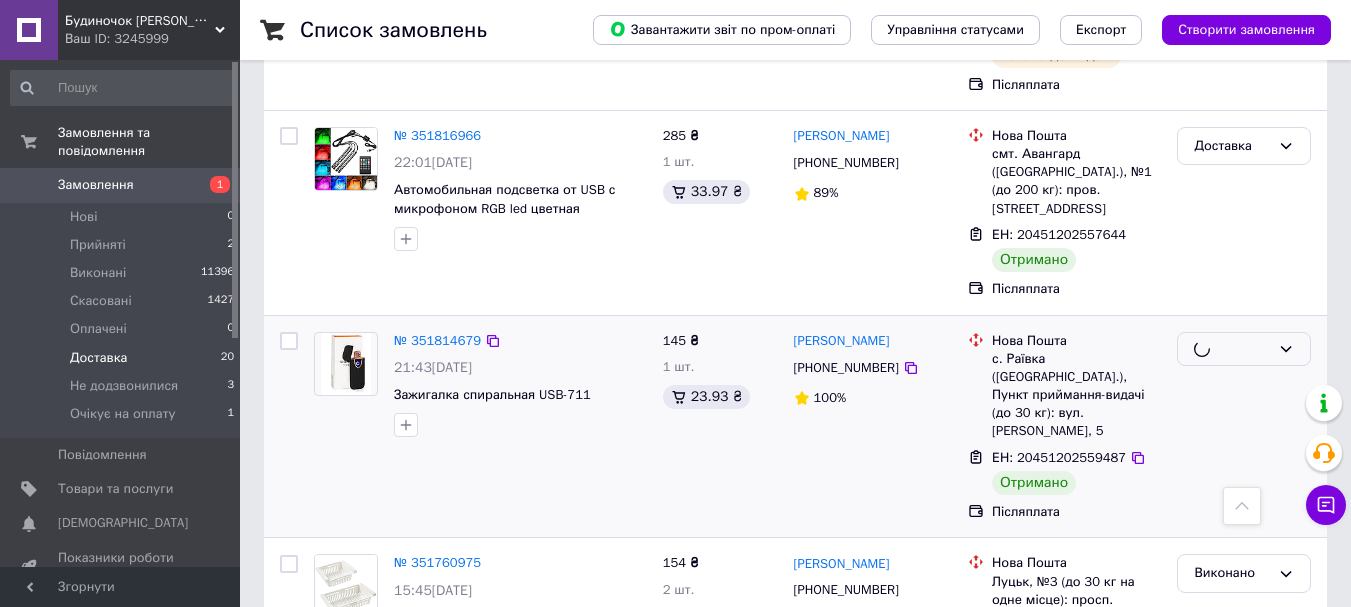 scroll, scrollTop: 1801, scrollLeft: 0, axis: vertical 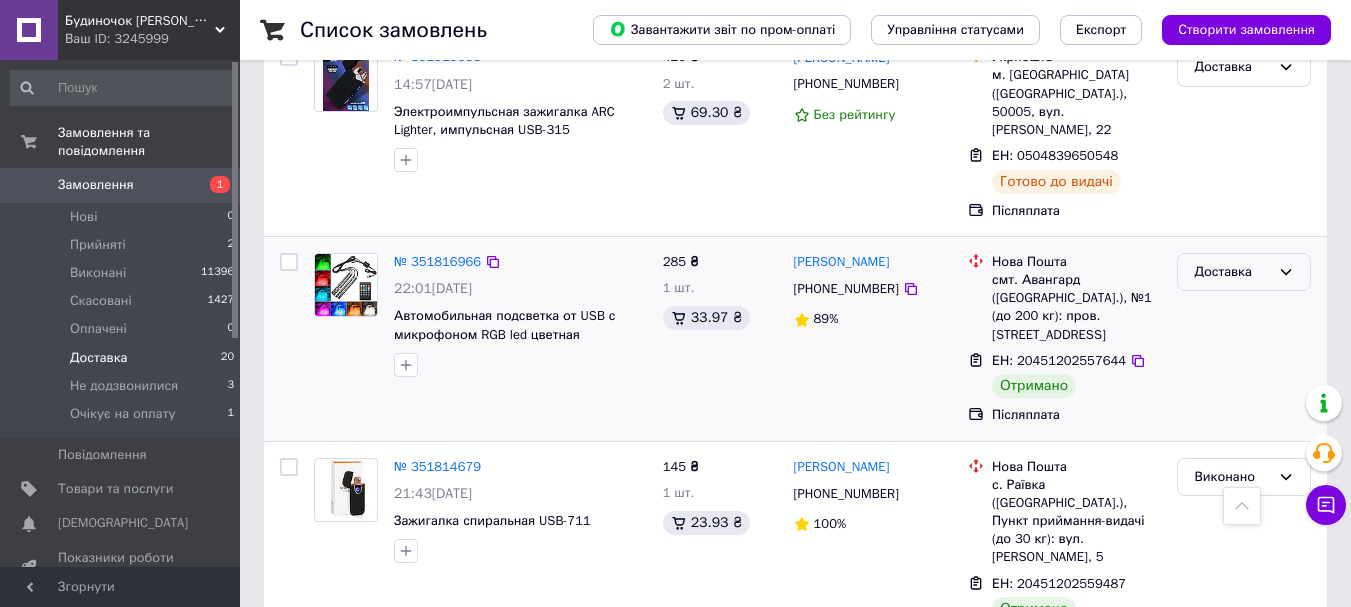 click on "Доставка" at bounding box center (1232, 272) 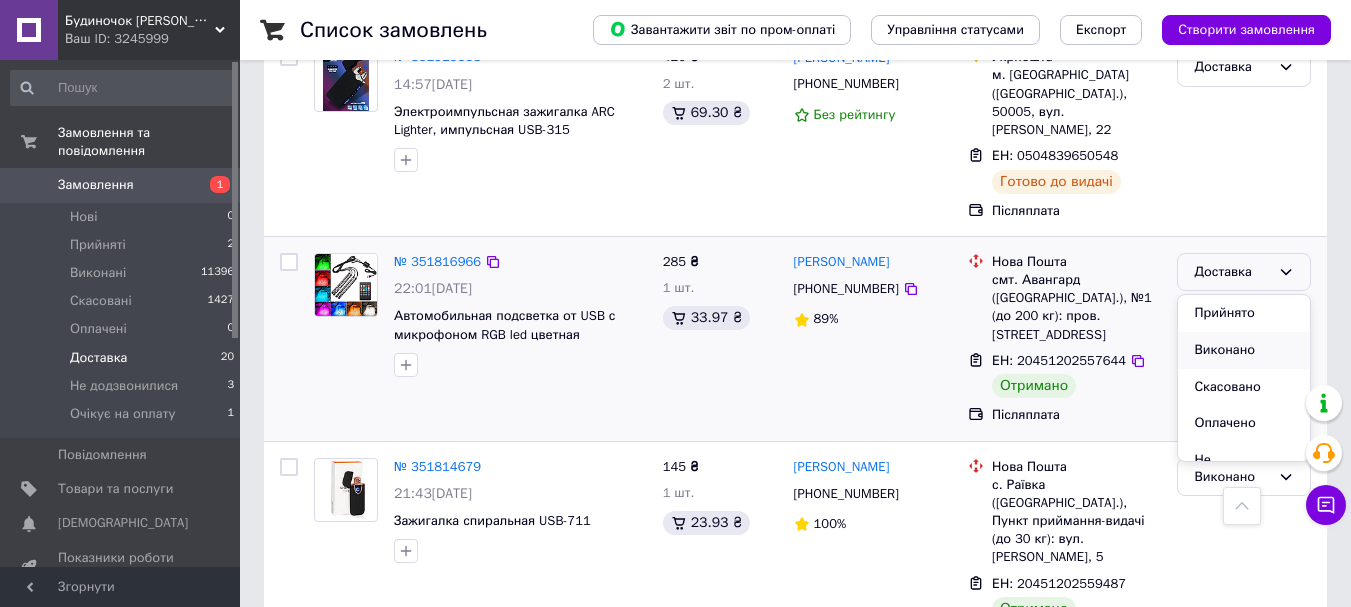 click on "Виконано" at bounding box center [1244, 350] 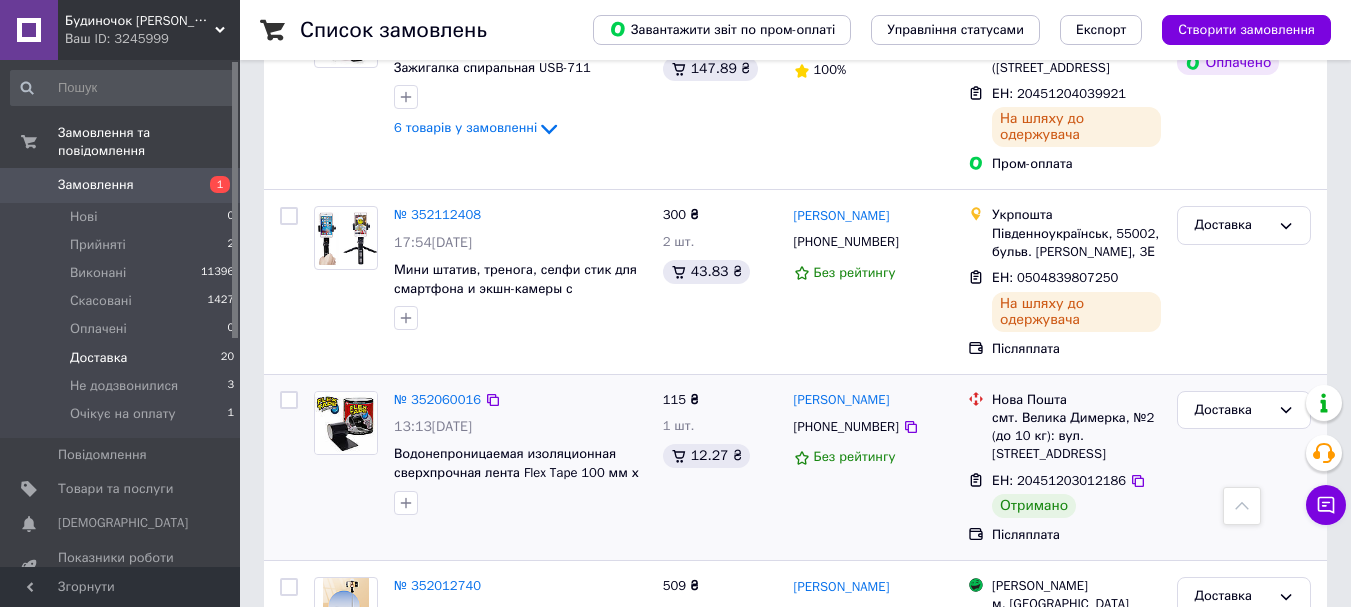 scroll, scrollTop: 1001, scrollLeft: 0, axis: vertical 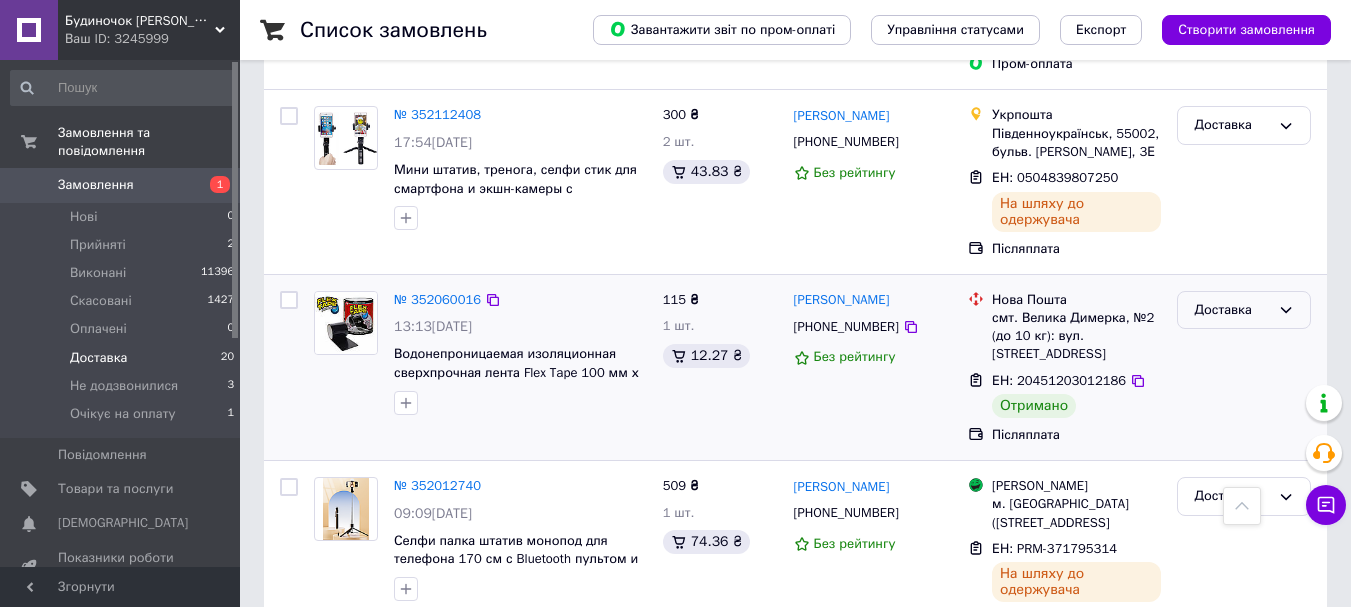 click on "Доставка" at bounding box center [1244, 310] 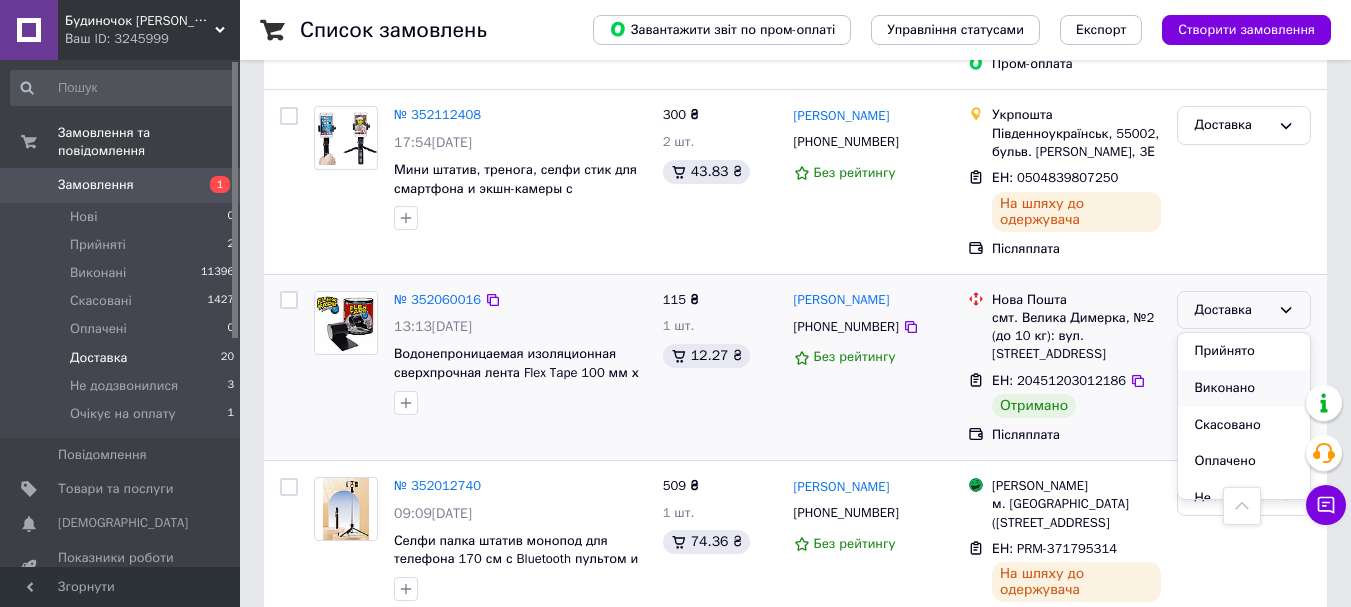 click on "Виконано" at bounding box center [1244, 388] 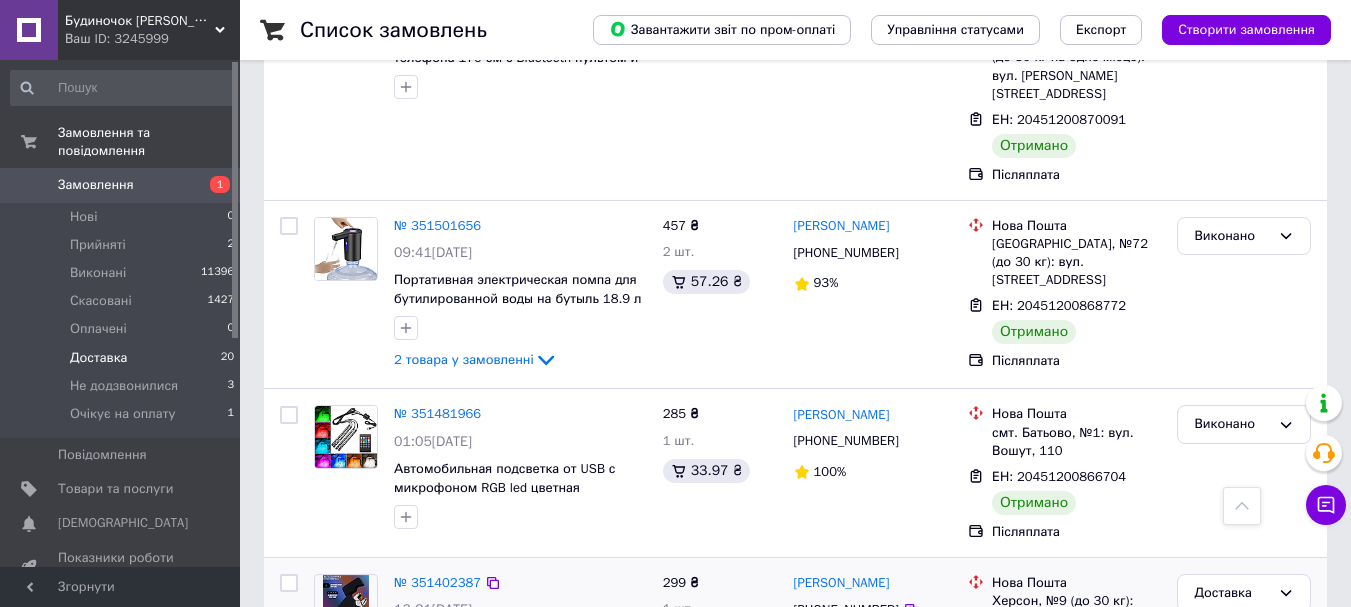 scroll, scrollTop: 3346, scrollLeft: 0, axis: vertical 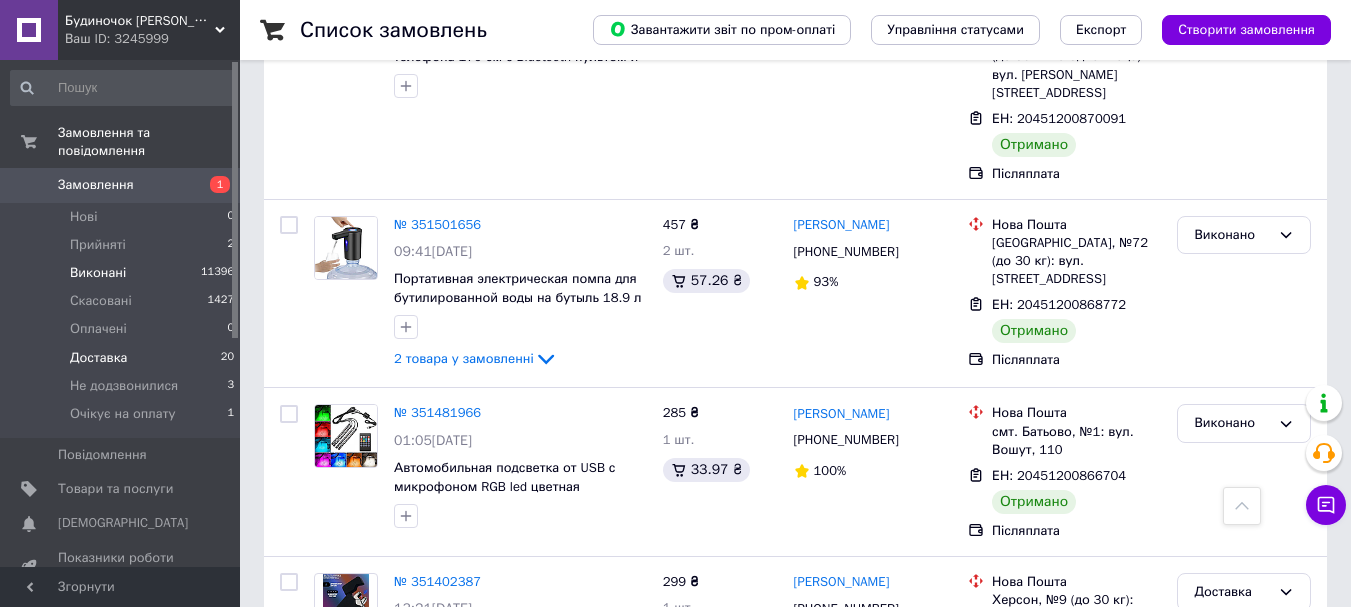 click on "Виконані" at bounding box center [98, 273] 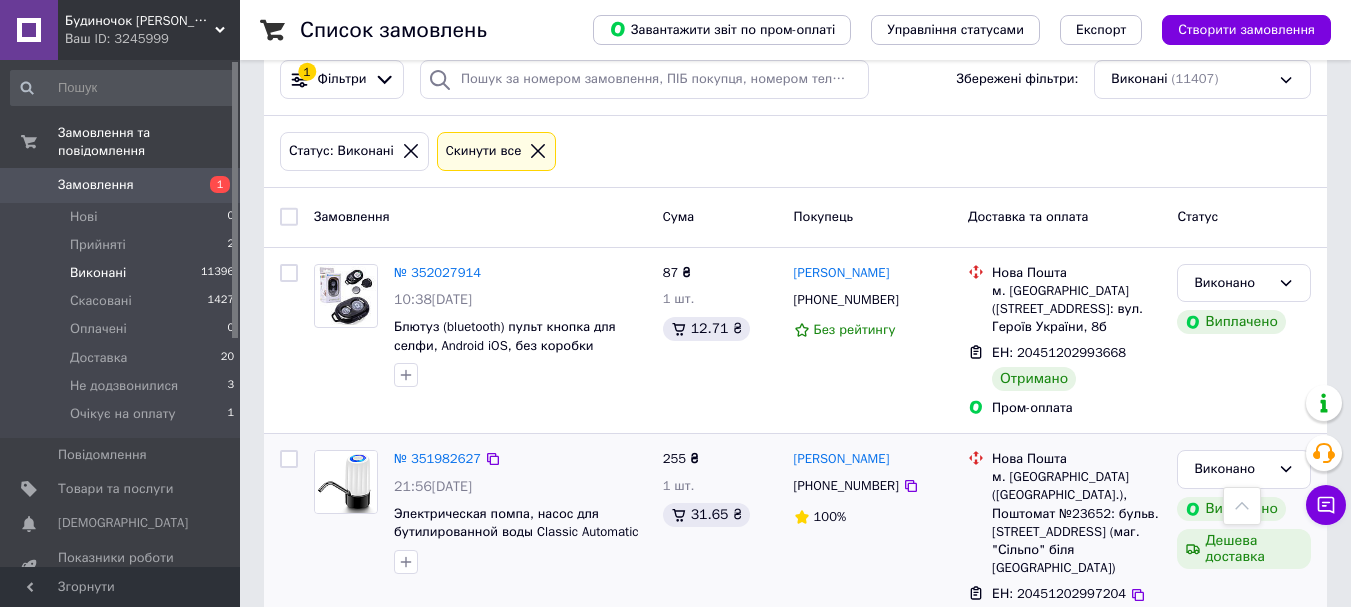 scroll, scrollTop: 0, scrollLeft: 0, axis: both 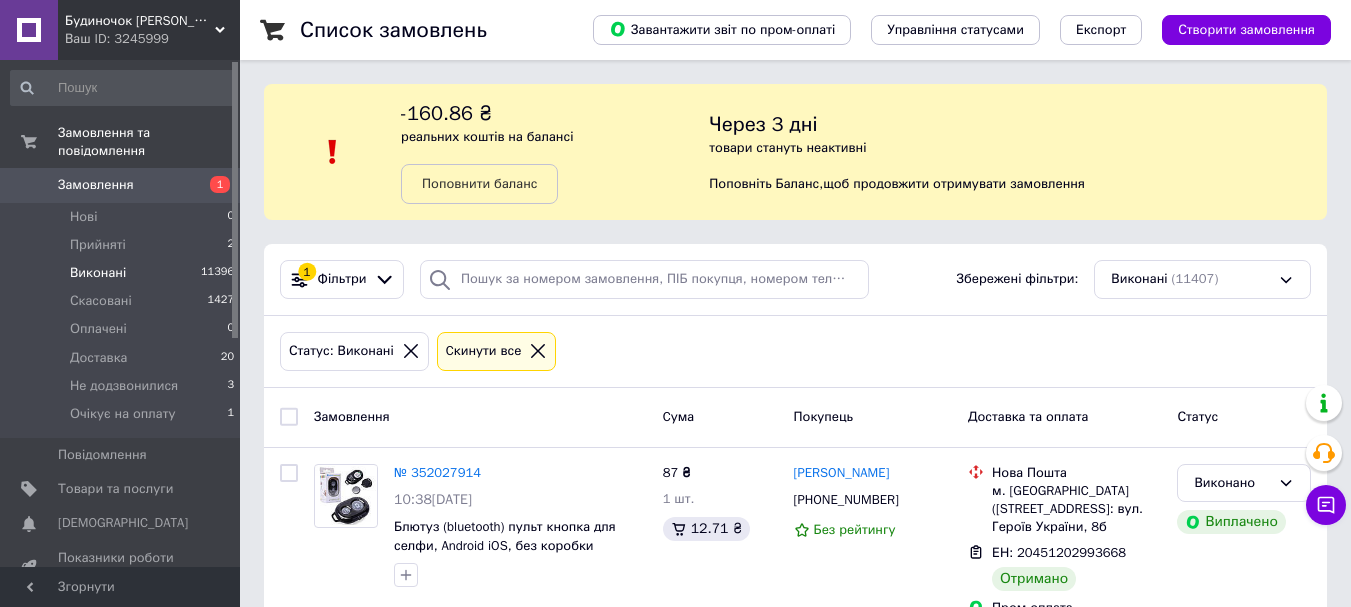 click on "Замовлення" at bounding box center [96, 185] 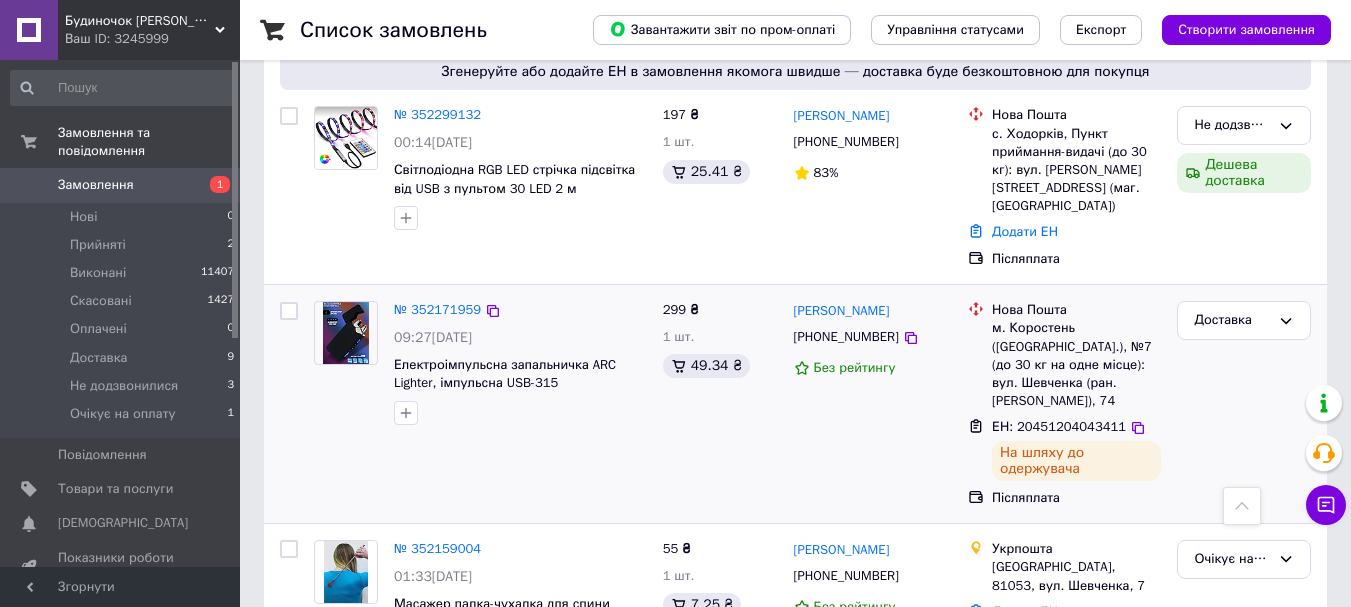 scroll, scrollTop: 700, scrollLeft: 0, axis: vertical 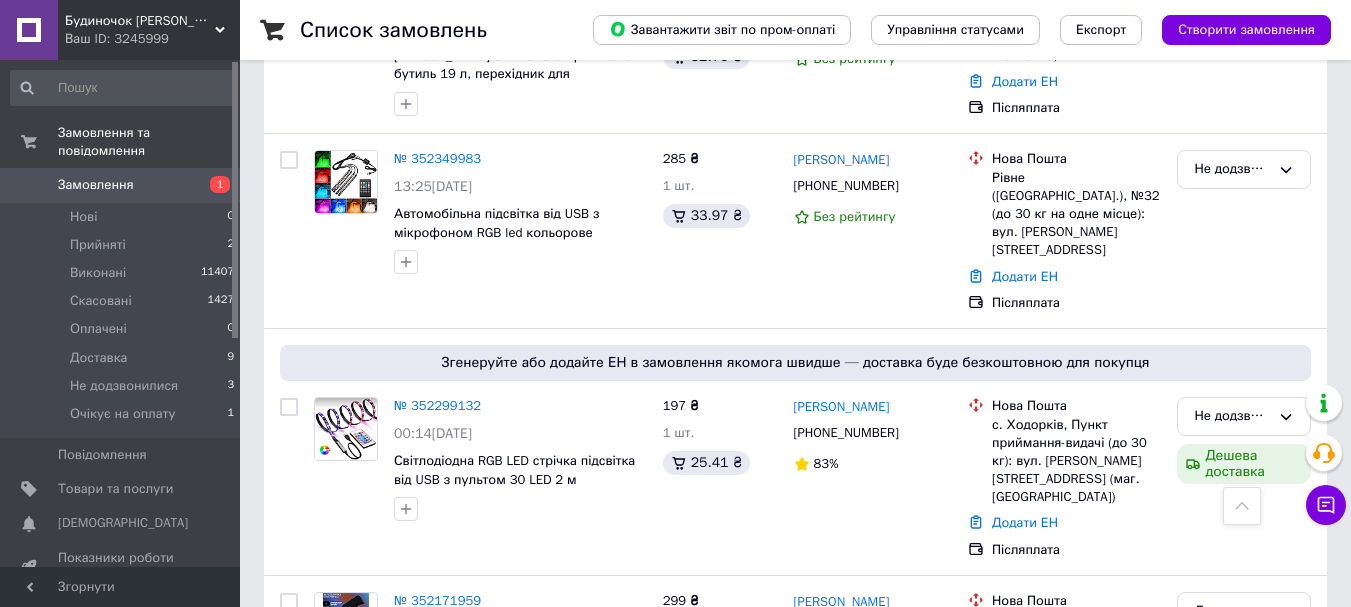 click on "Замовлення" at bounding box center [96, 185] 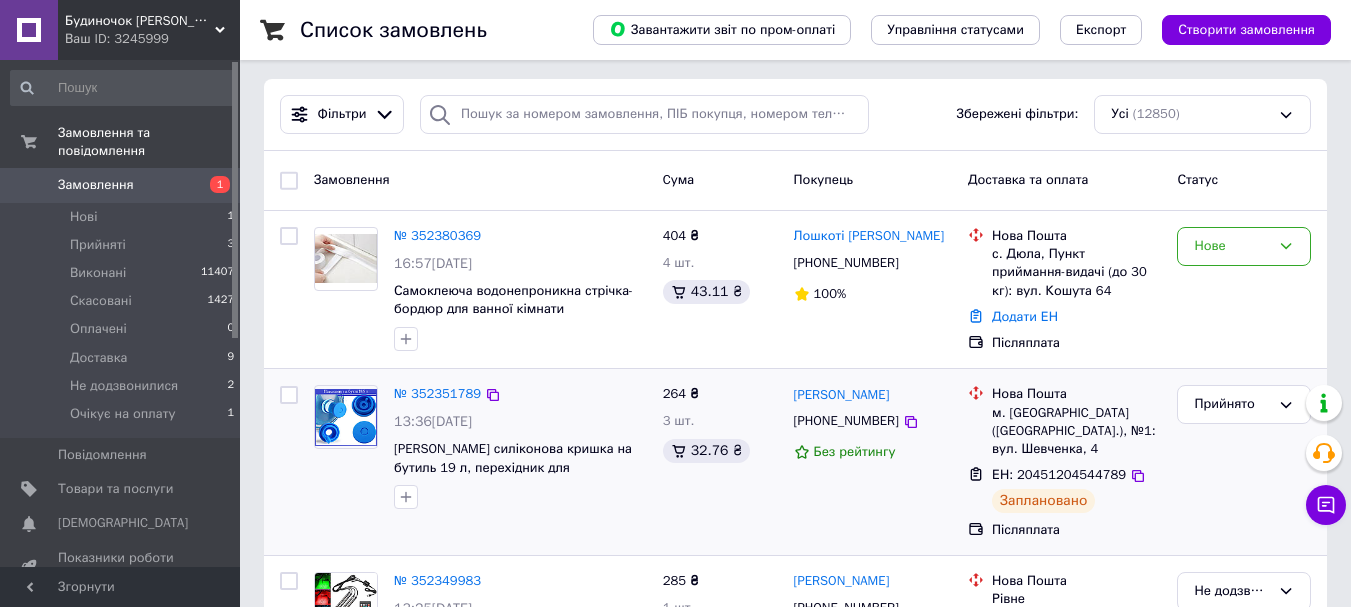 scroll, scrollTop: 200, scrollLeft: 0, axis: vertical 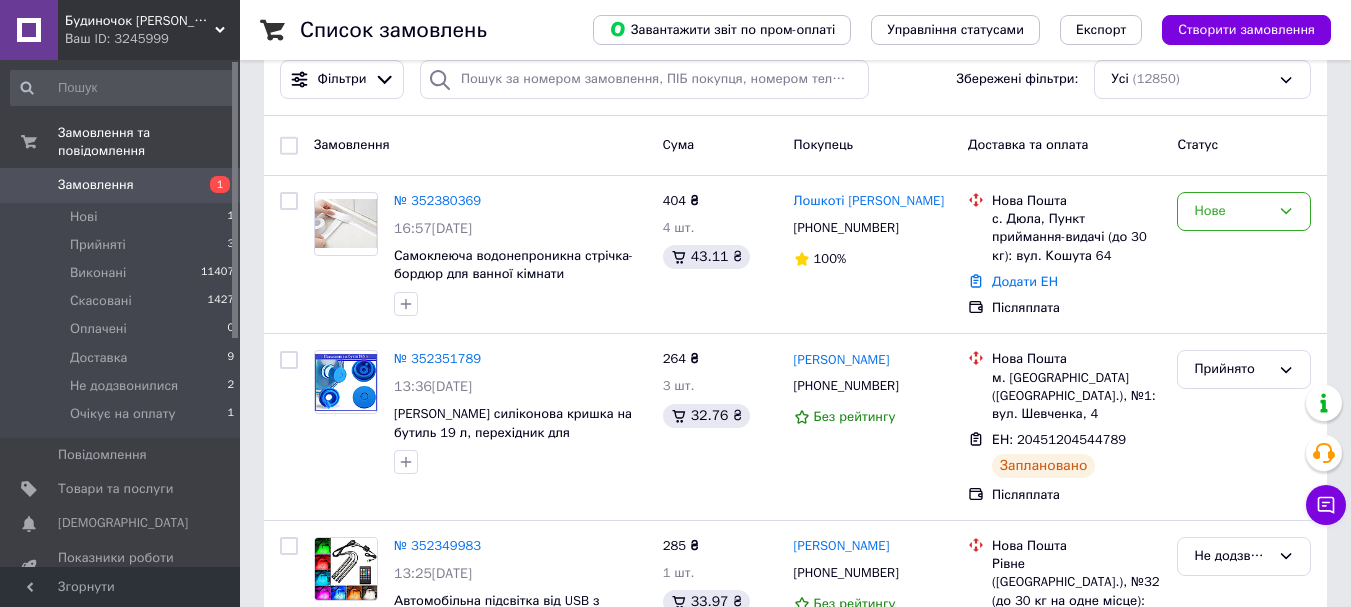 click on "Замовлення" at bounding box center [96, 185] 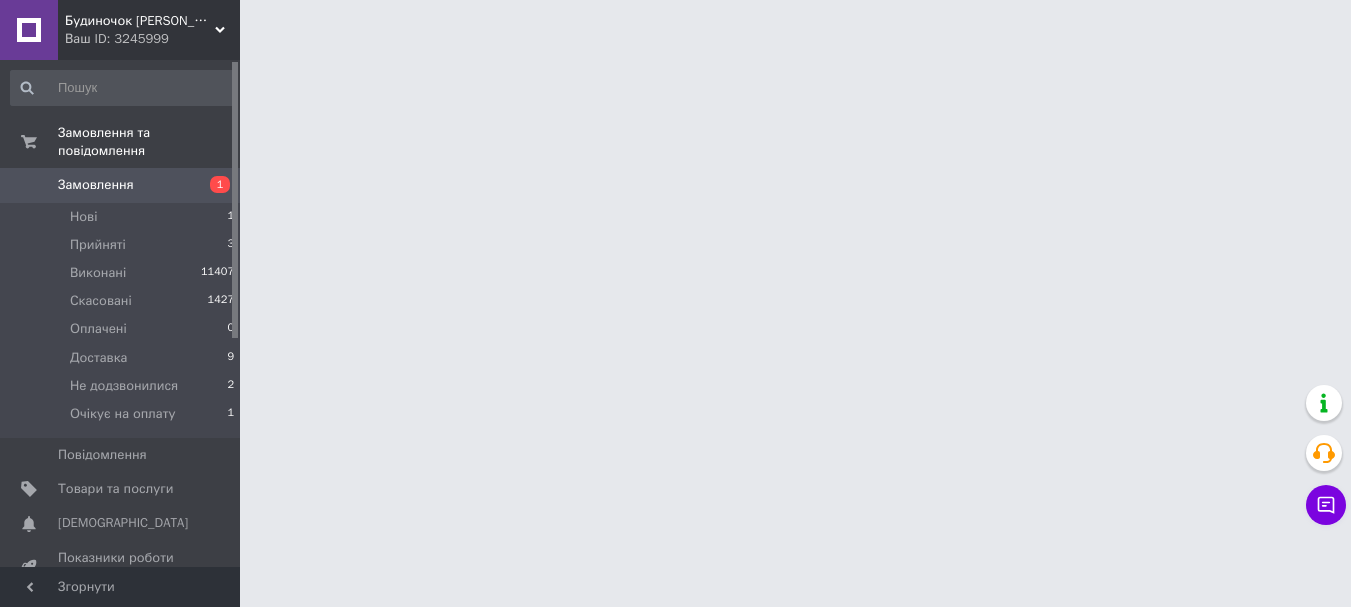 scroll, scrollTop: 0, scrollLeft: 0, axis: both 